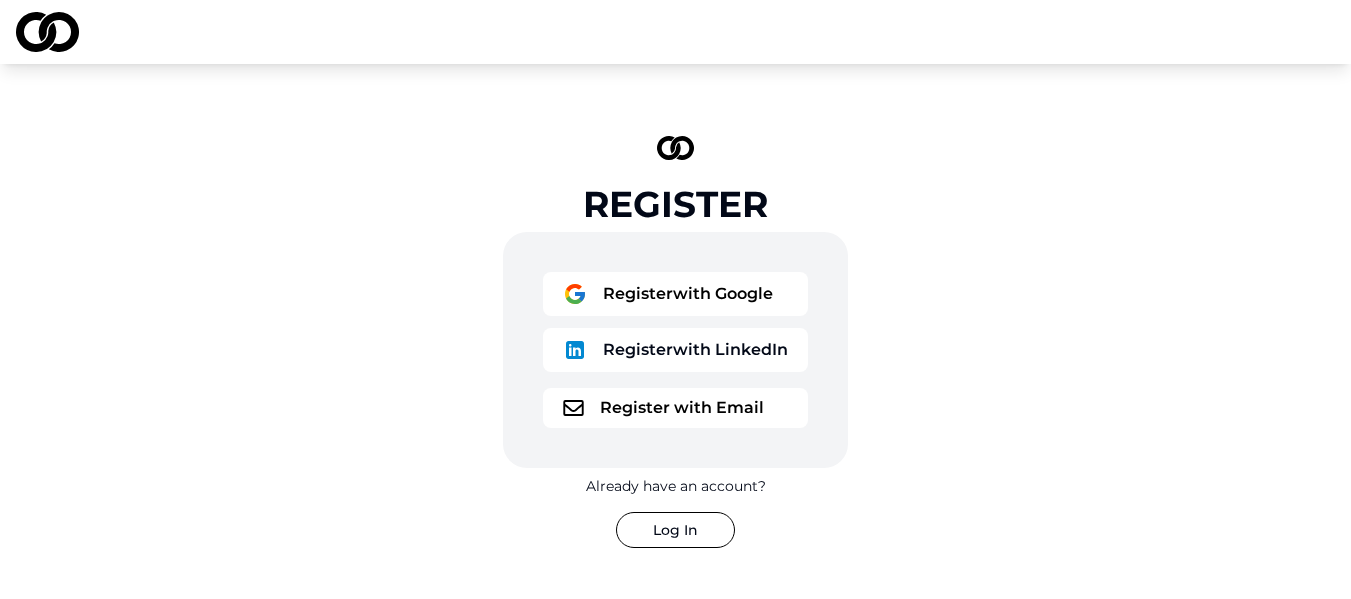 scroll, scrollTop: 0, scrollLeft: 0, axis: both 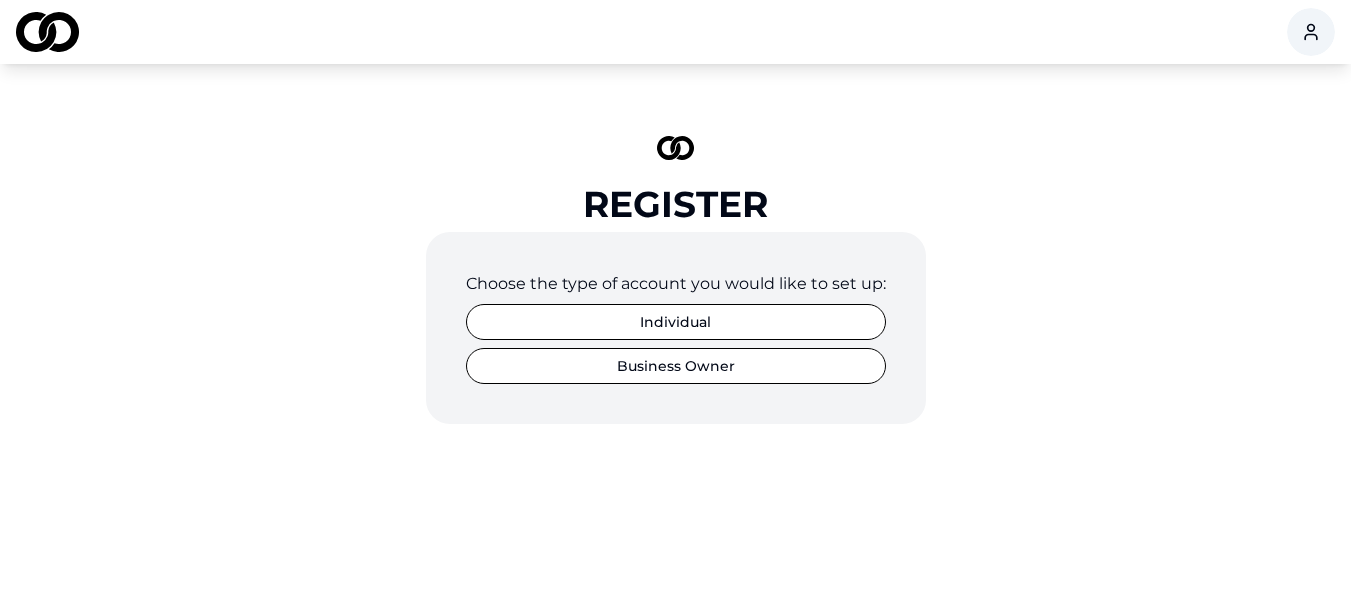 click on "Individual" at bounding box center [676, 322] 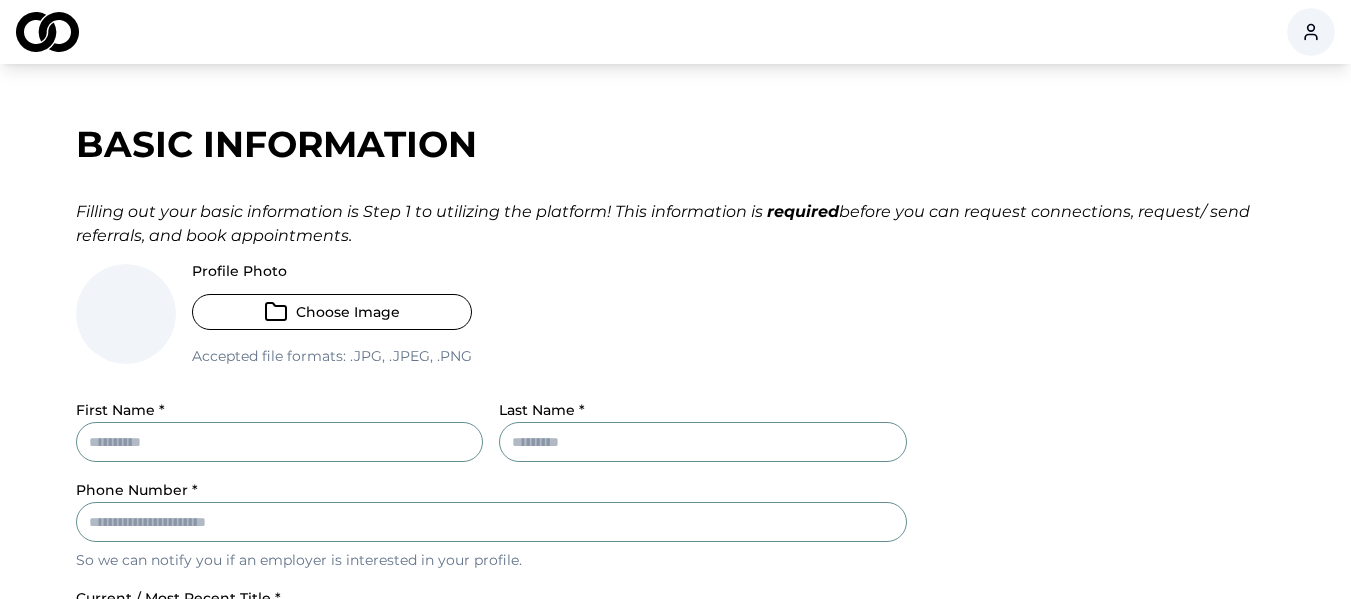 click on "Choose Image" at bounding box center [332, 312] 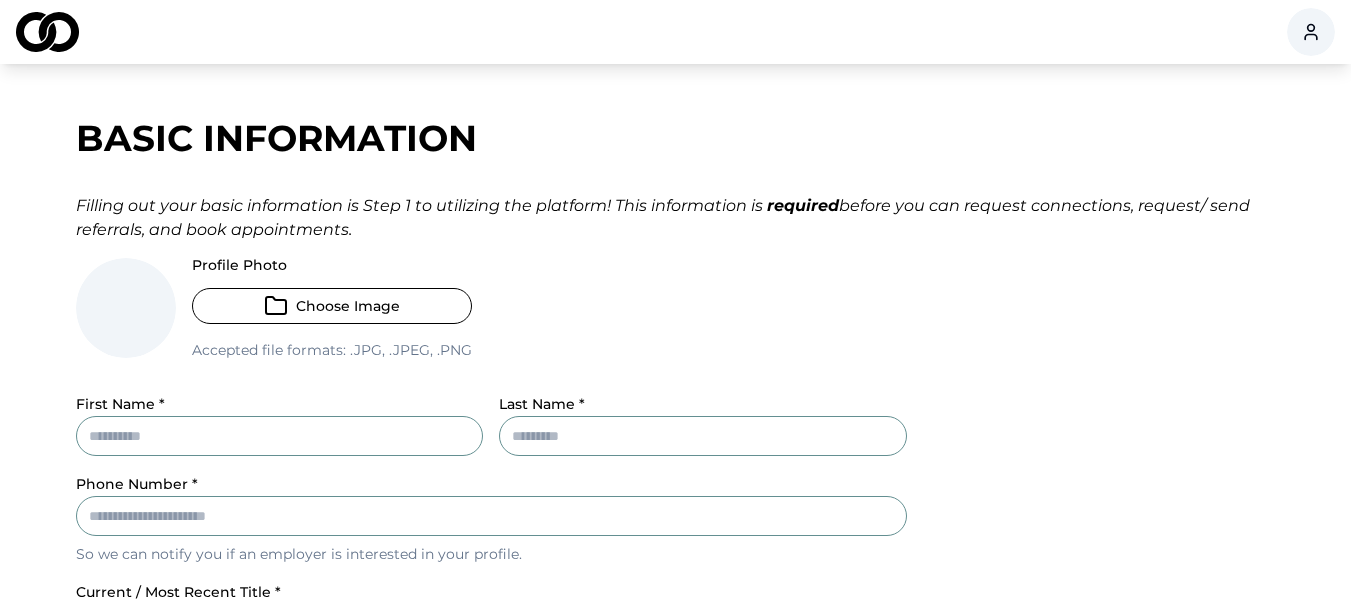 scroll, scrollTop: 300, scrollLeft: 0, axis: vertical 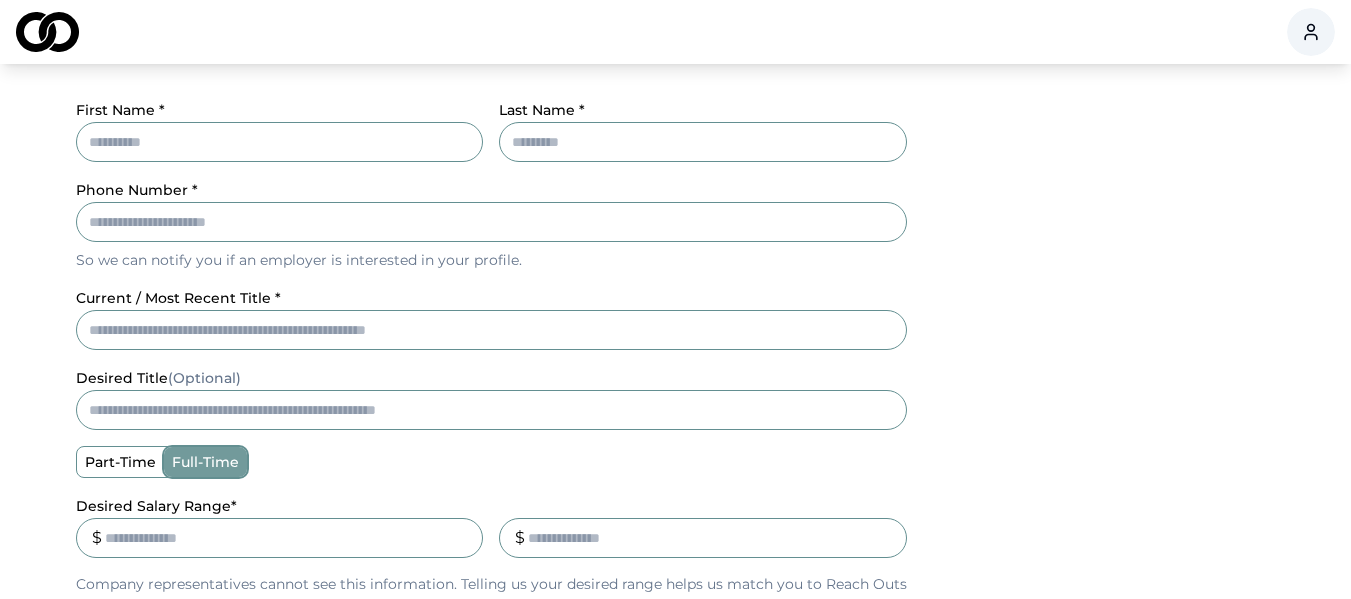 click on "First Name *" at bounding box center [280, 142] 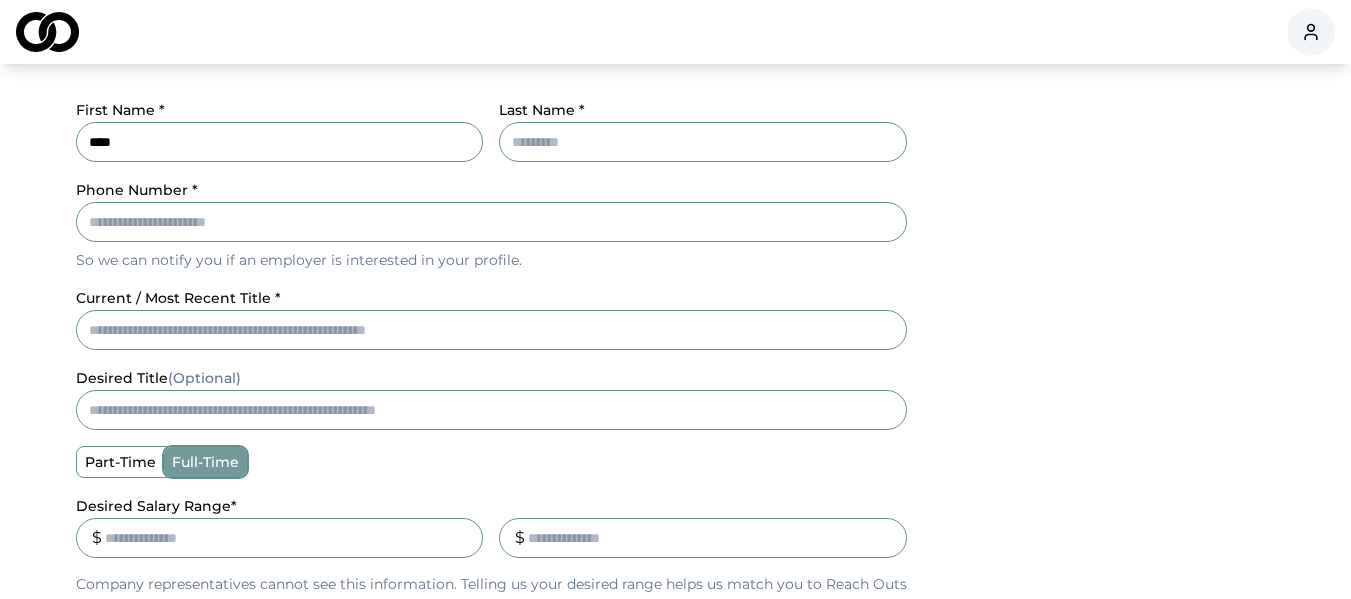 type on "*********" 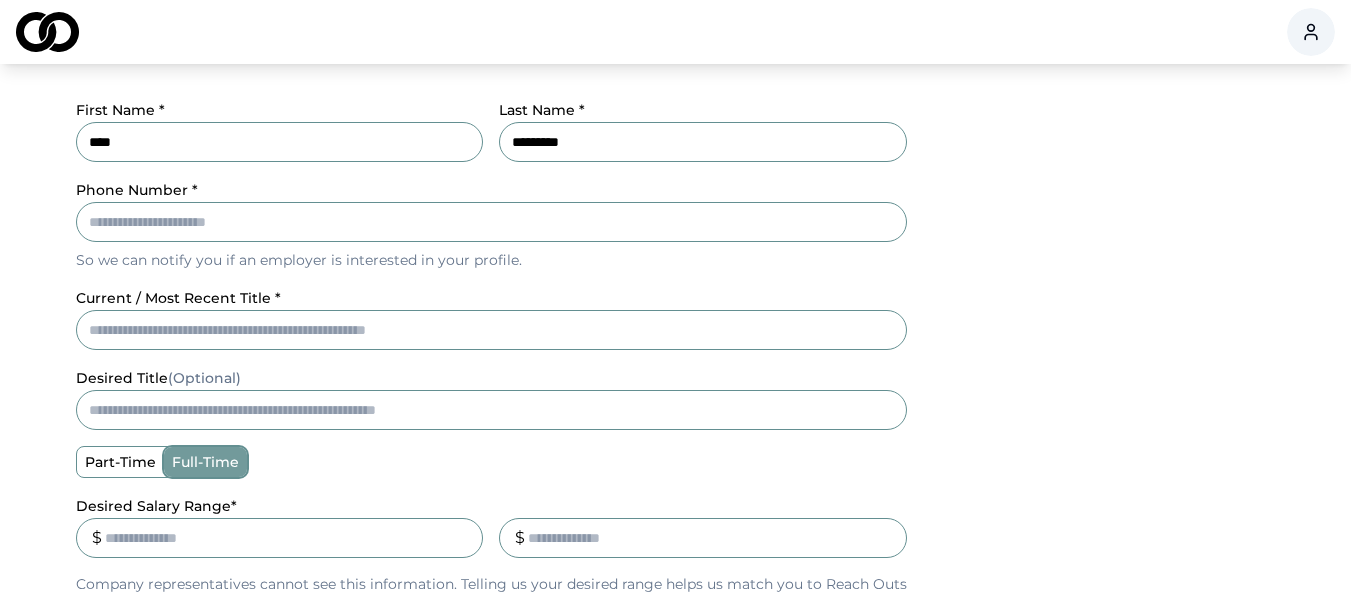 type on "**********" 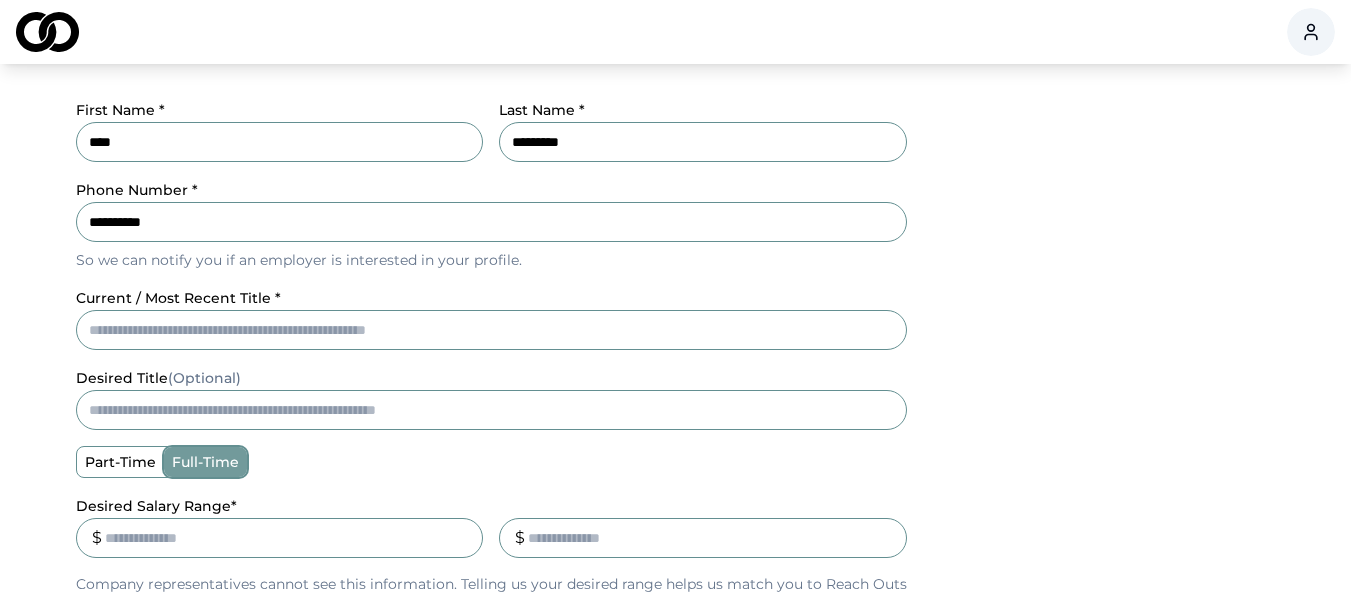 type on "********" 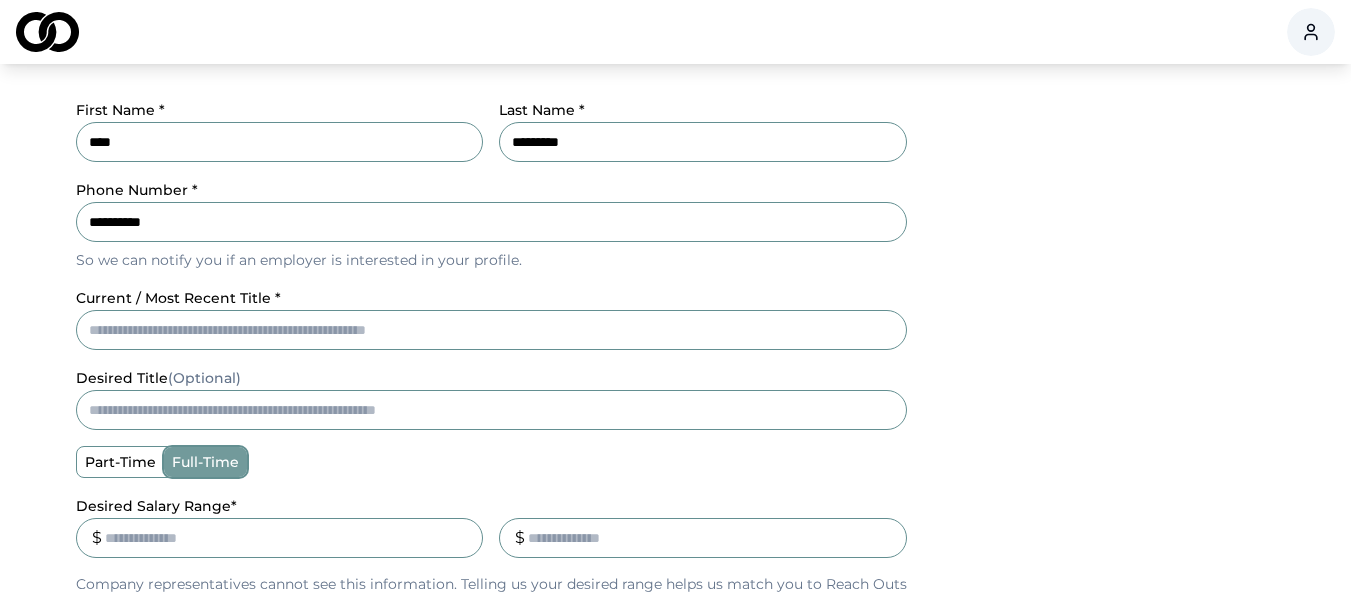 scroll, scrollTop: 400, scrollLeft: 0, axis: vertical 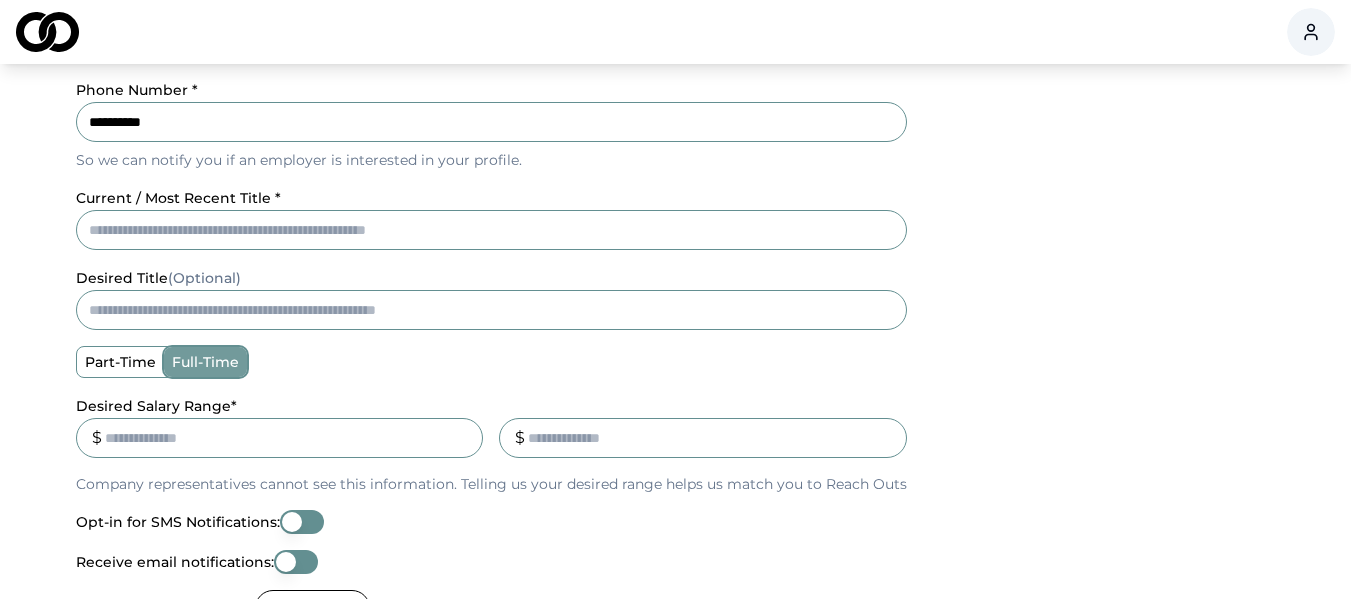 click on "current / most recent title *" at bounding box center [491, 230] 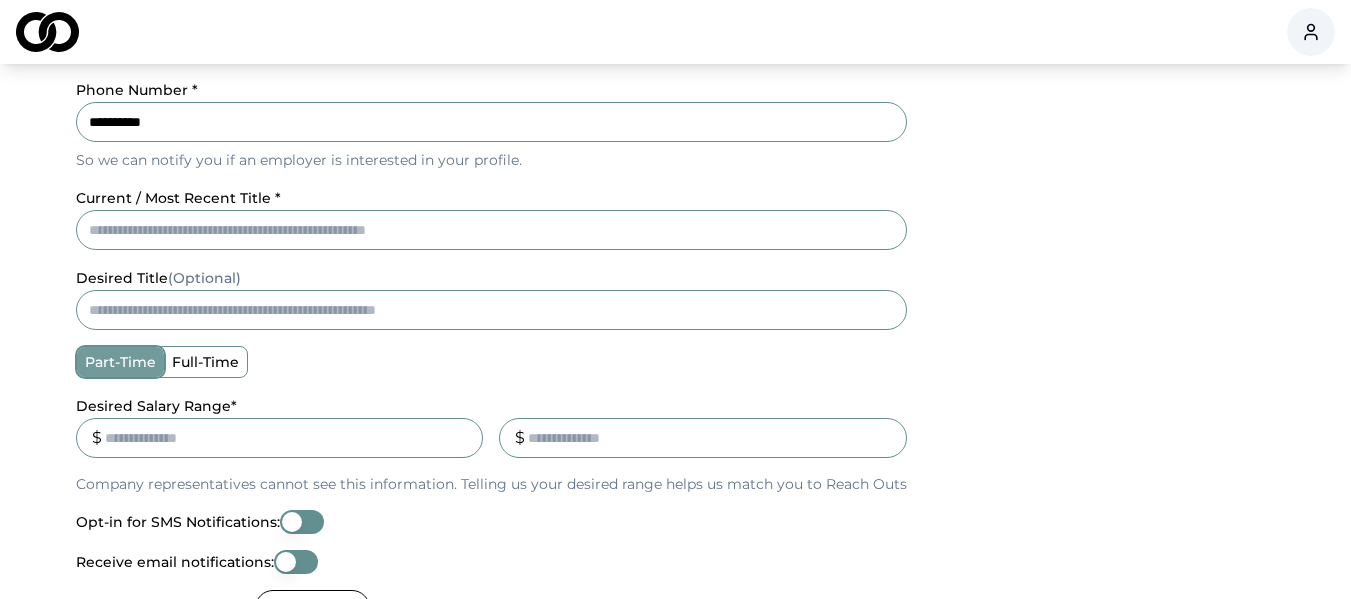 click on "part-time" at bounding box center [120, 362] 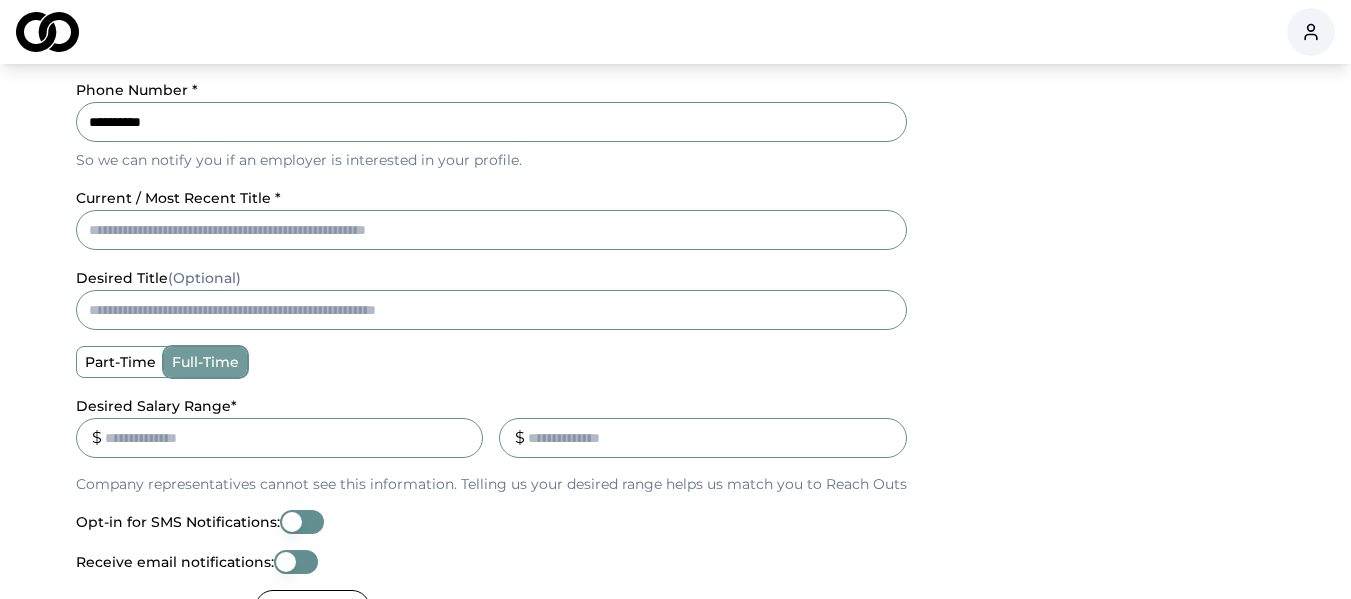click on "current / most recent title *" at bounding box center [491, 230] 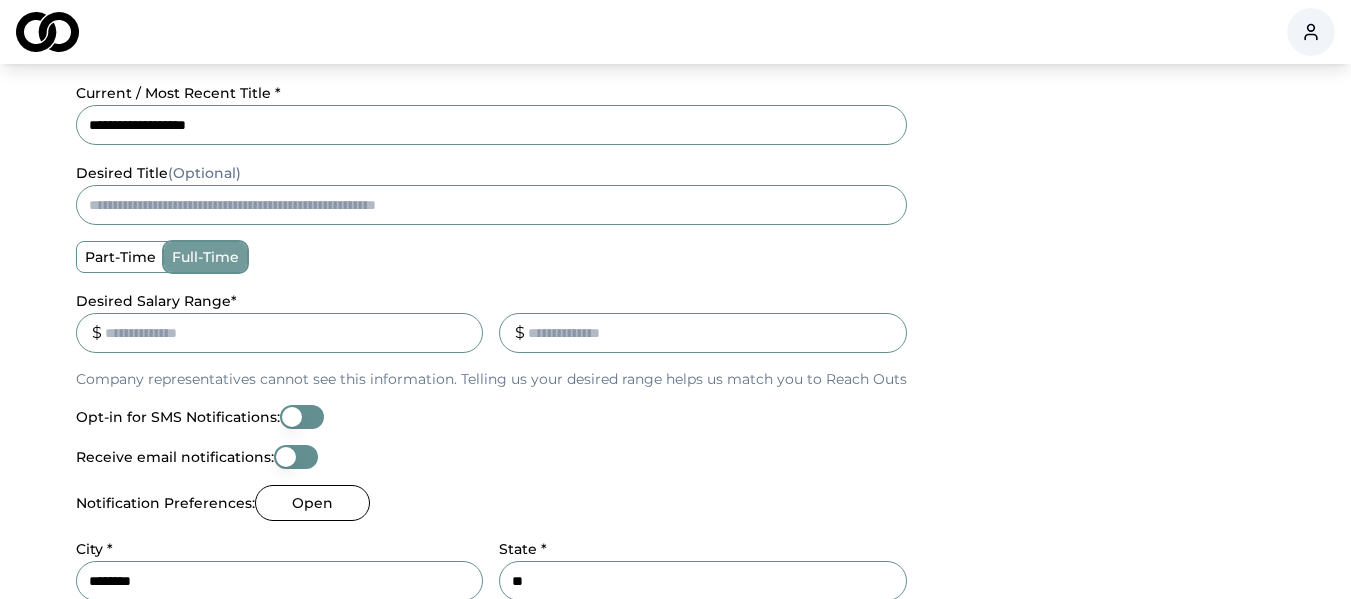 scroll, scrollTop: 500, scrollLeft: 0, axis: vertical 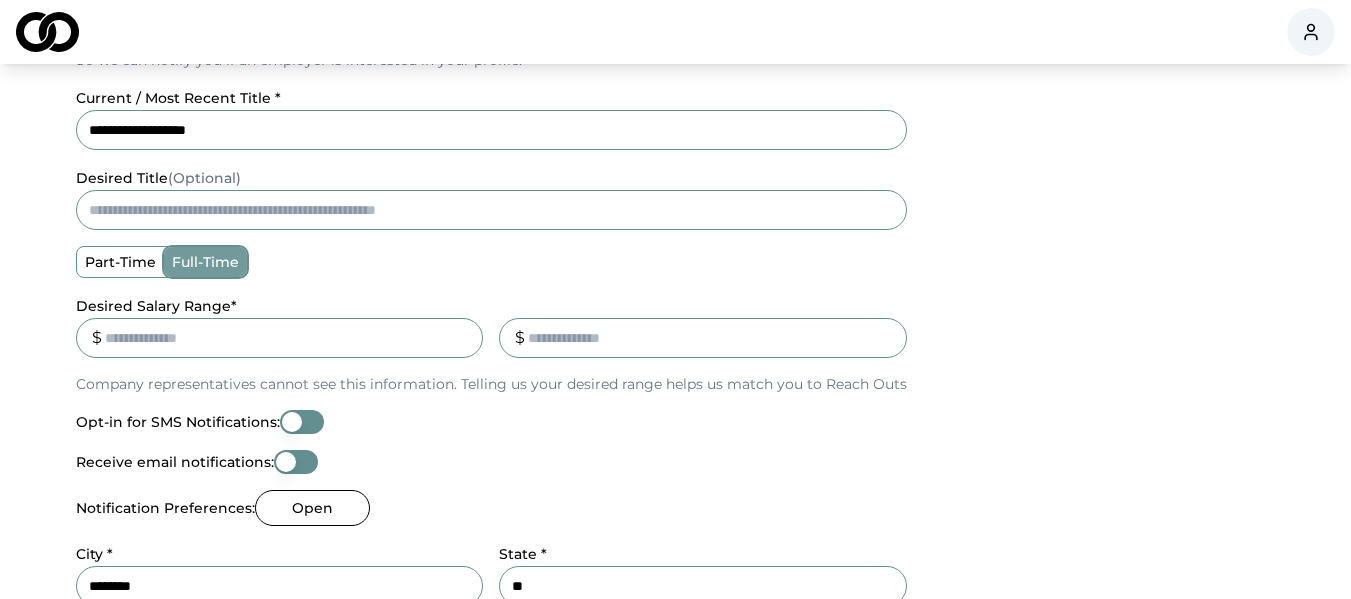 type on "**********" 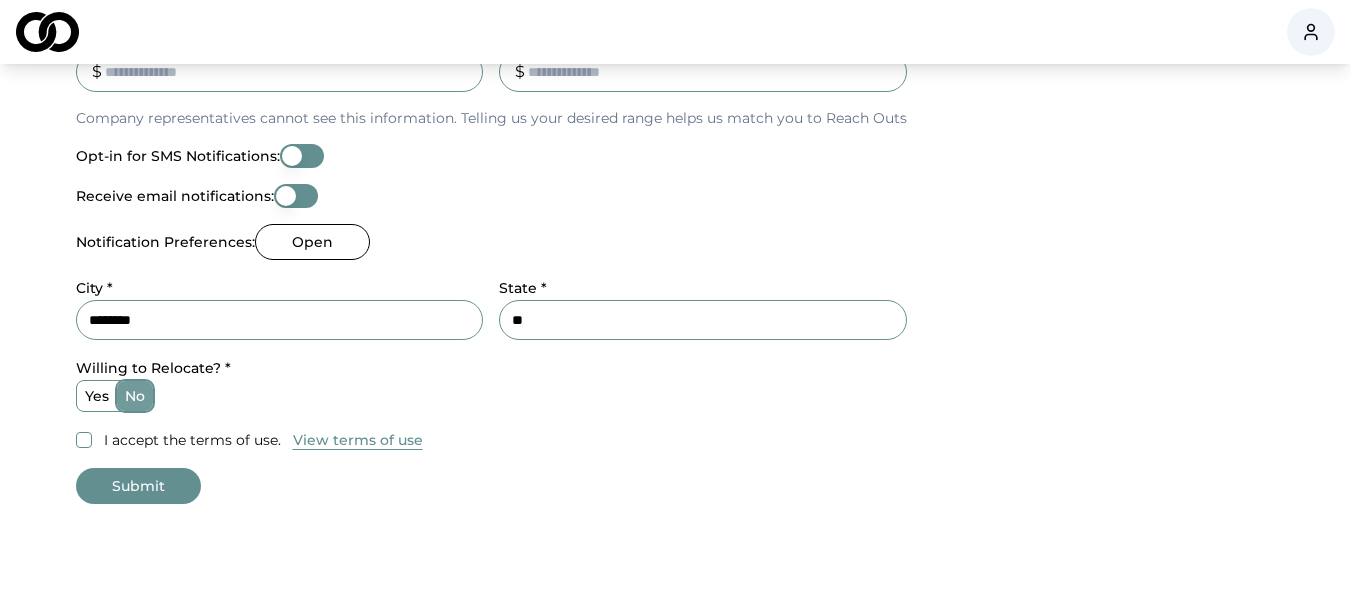 scroll, scrollTop: 800, scrollLeft: 0, axis: vertical 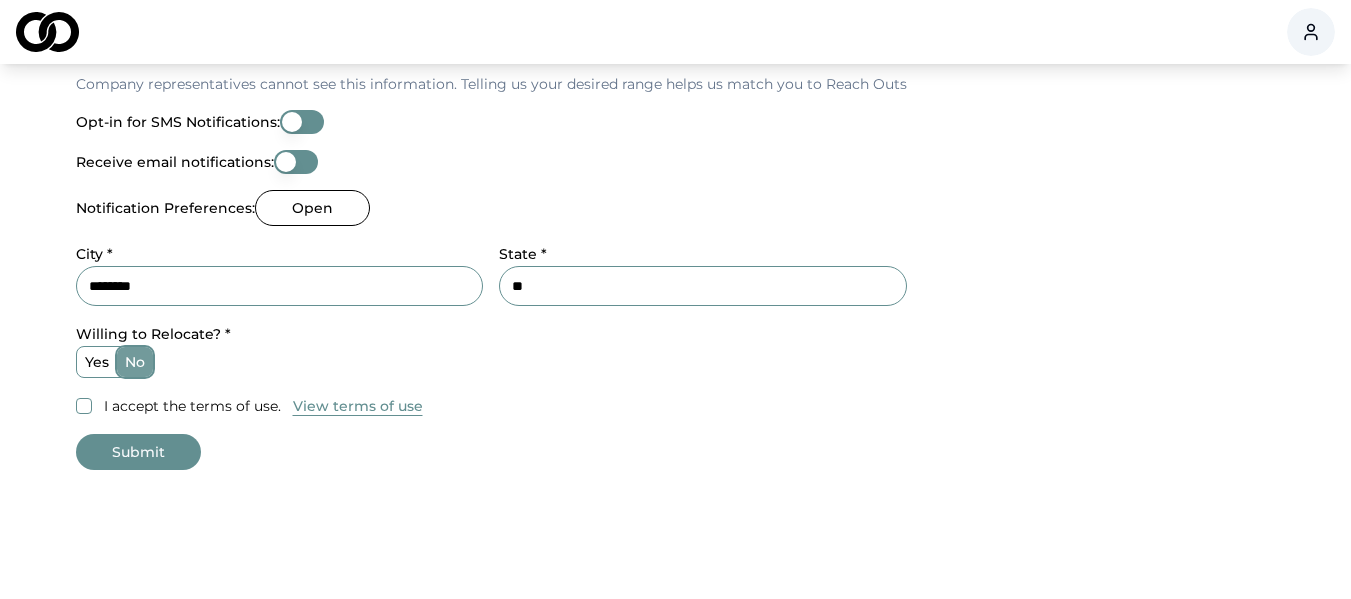 click on "yes" at bounding box center [97, 362] 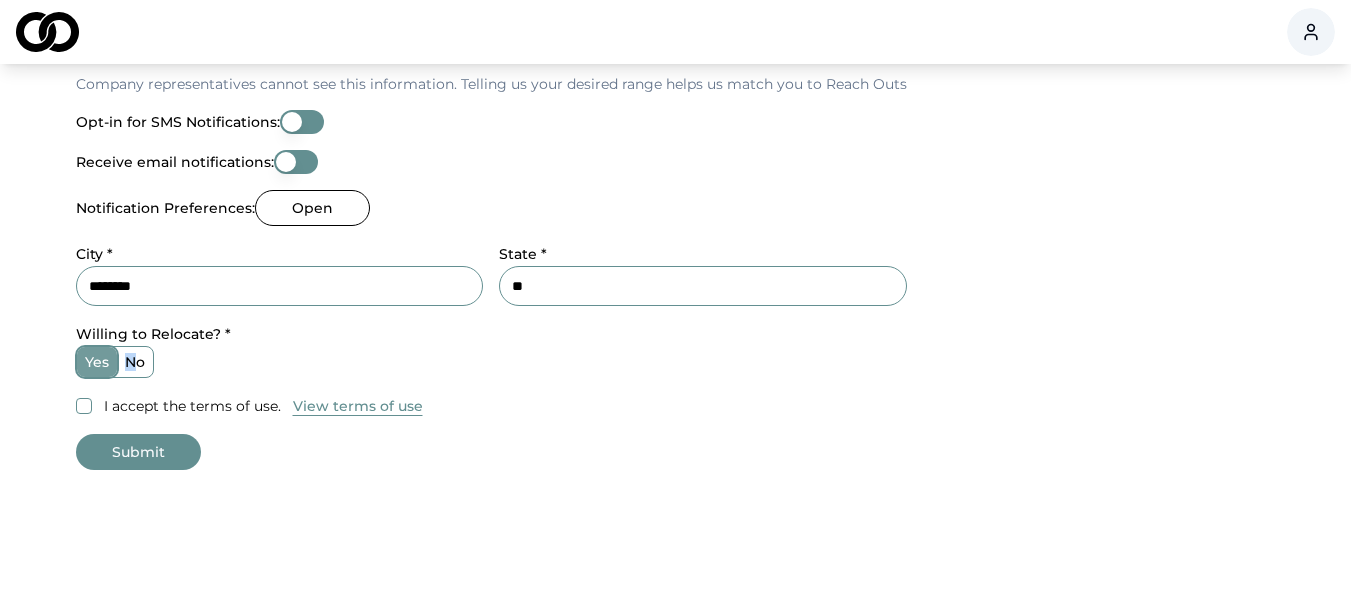 click on "no" at bounding box center (135, 362) 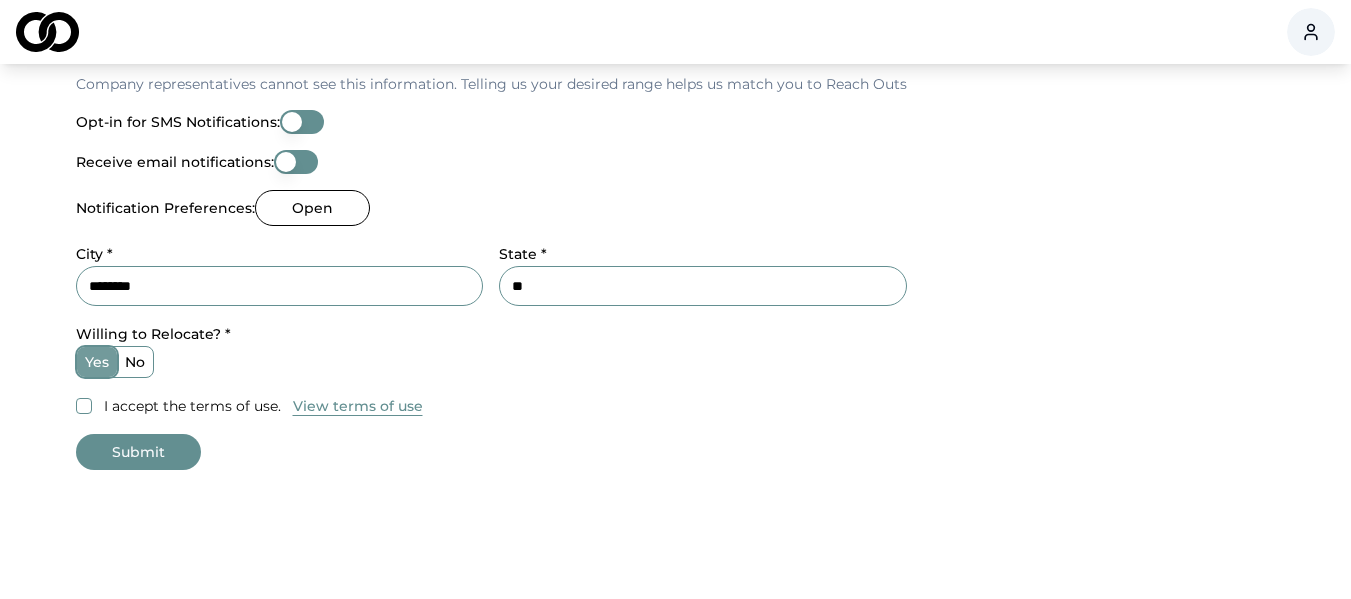 click on "yes" at bounding box center (97, 362) 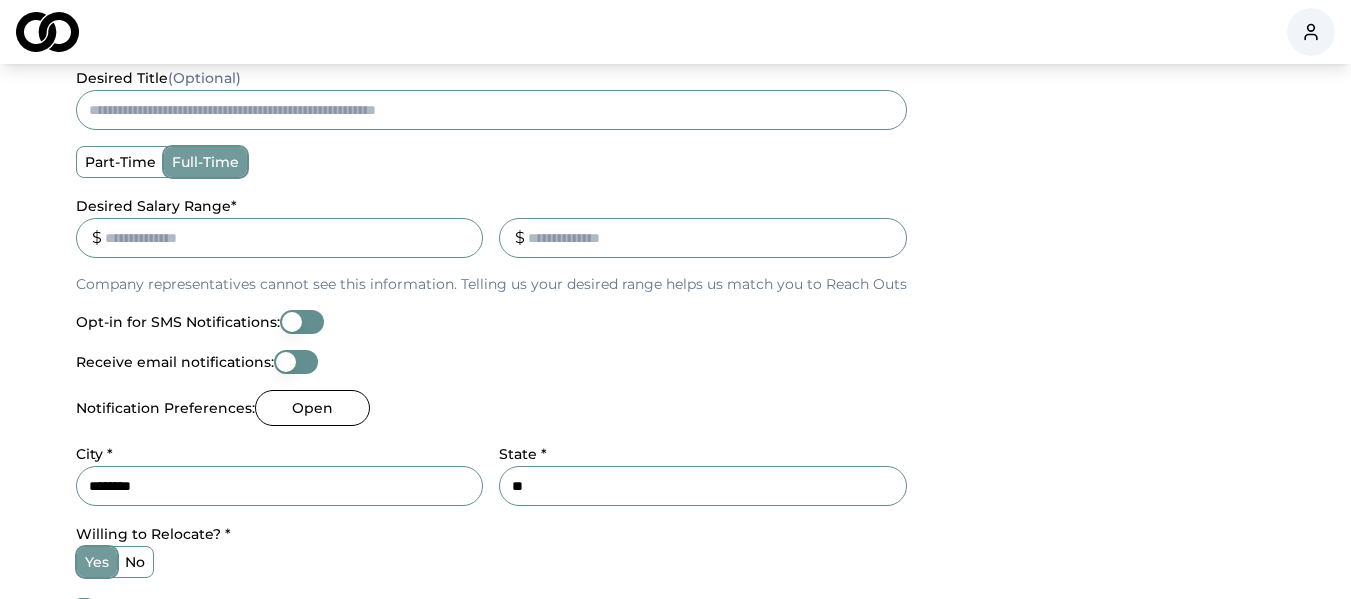 scroll, scrollTop: 800, scrollLeft: 0, axis: vertical 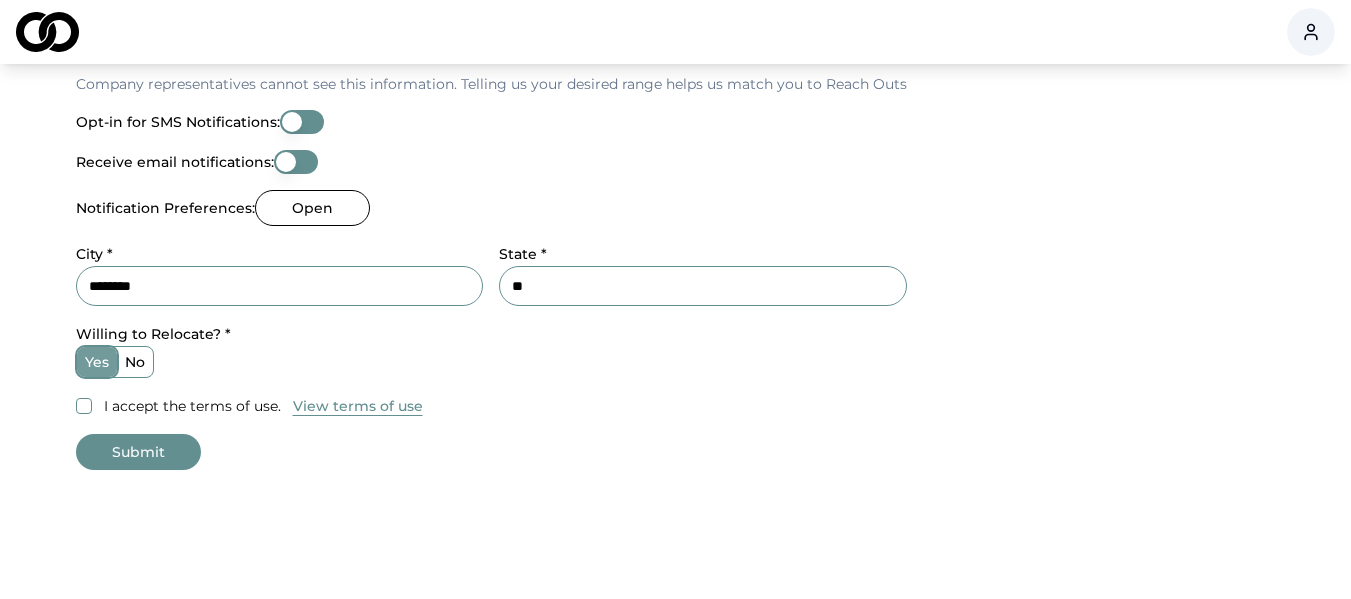 click on "I accept the terms of use." at bounding box center [84, 406] 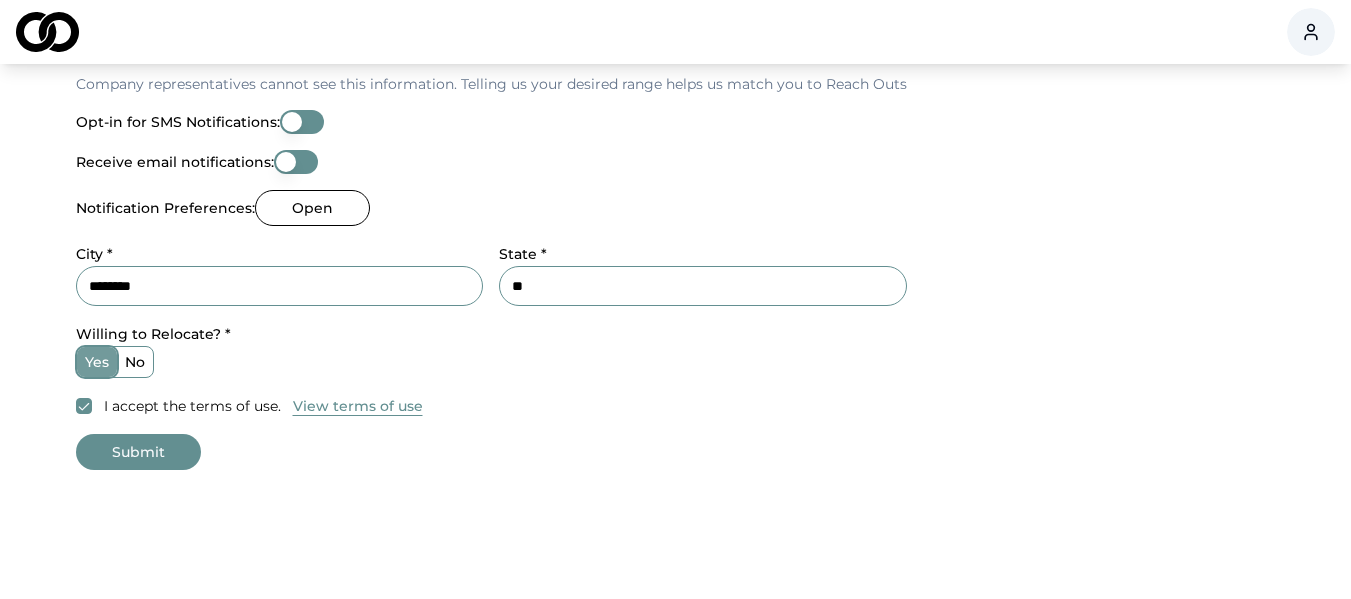 click on "Submit" at bounding box center [138, 452] 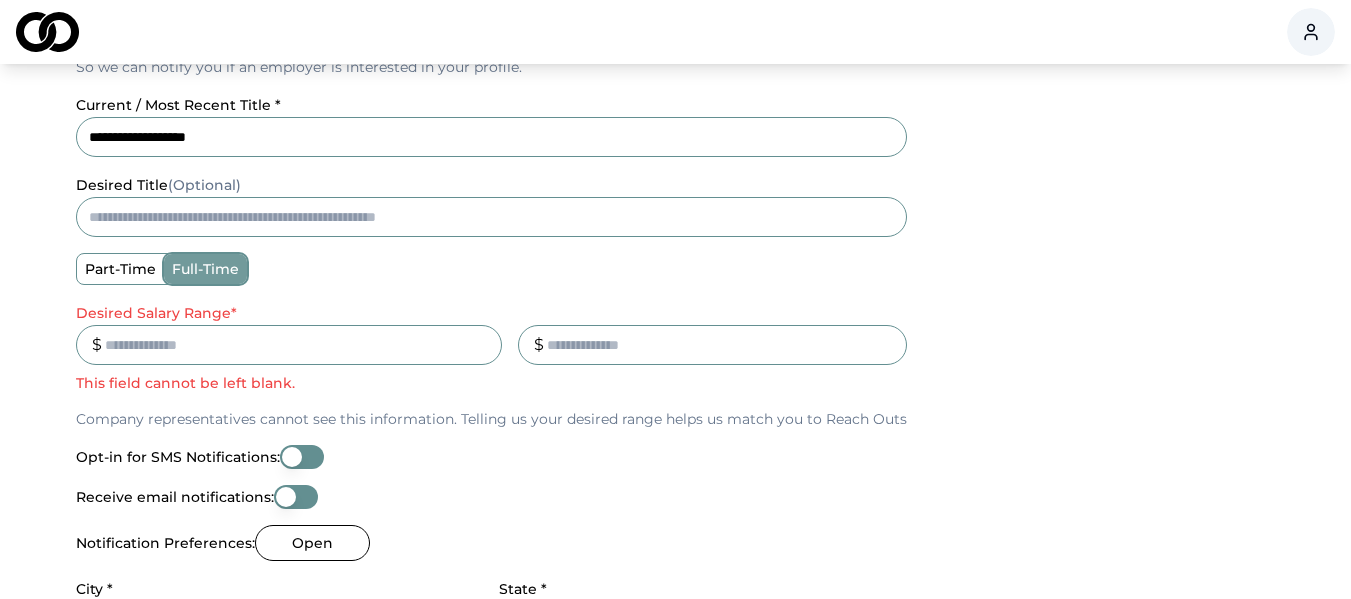 scroll, scrollTop: 500, scrollLeft: 0, axis: vertical 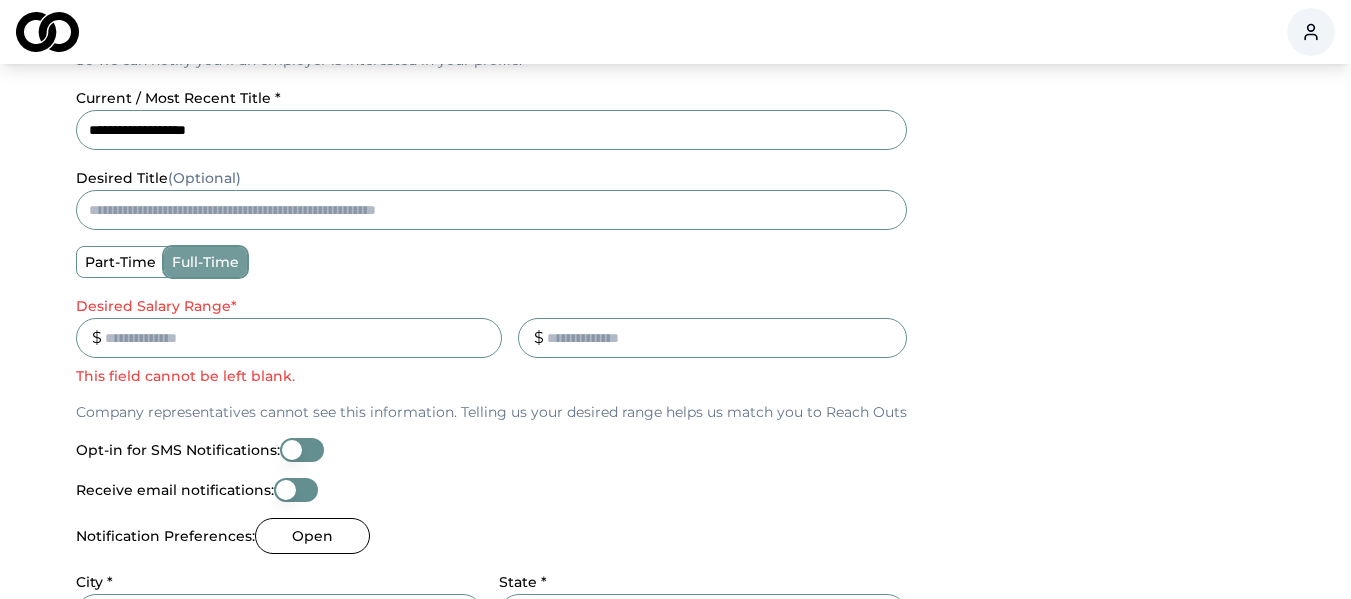 click on "******" at bounding box center (289, 338) 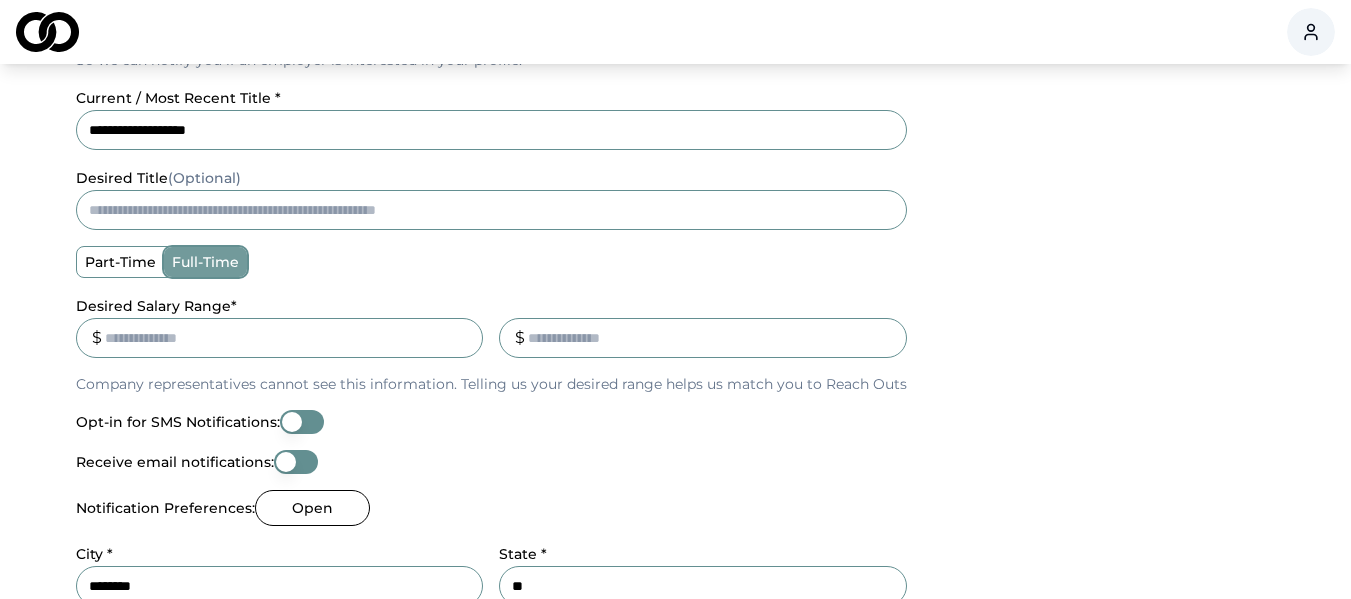 type on "*" 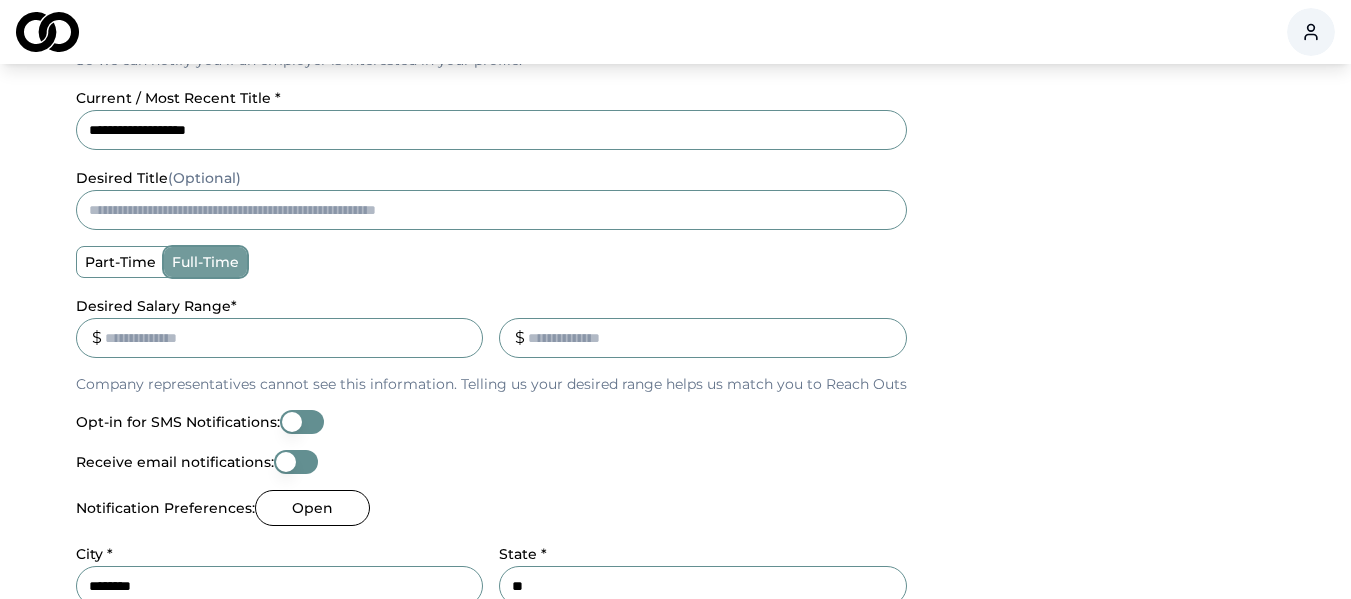 click on "*" at bounding box center (280, 338) 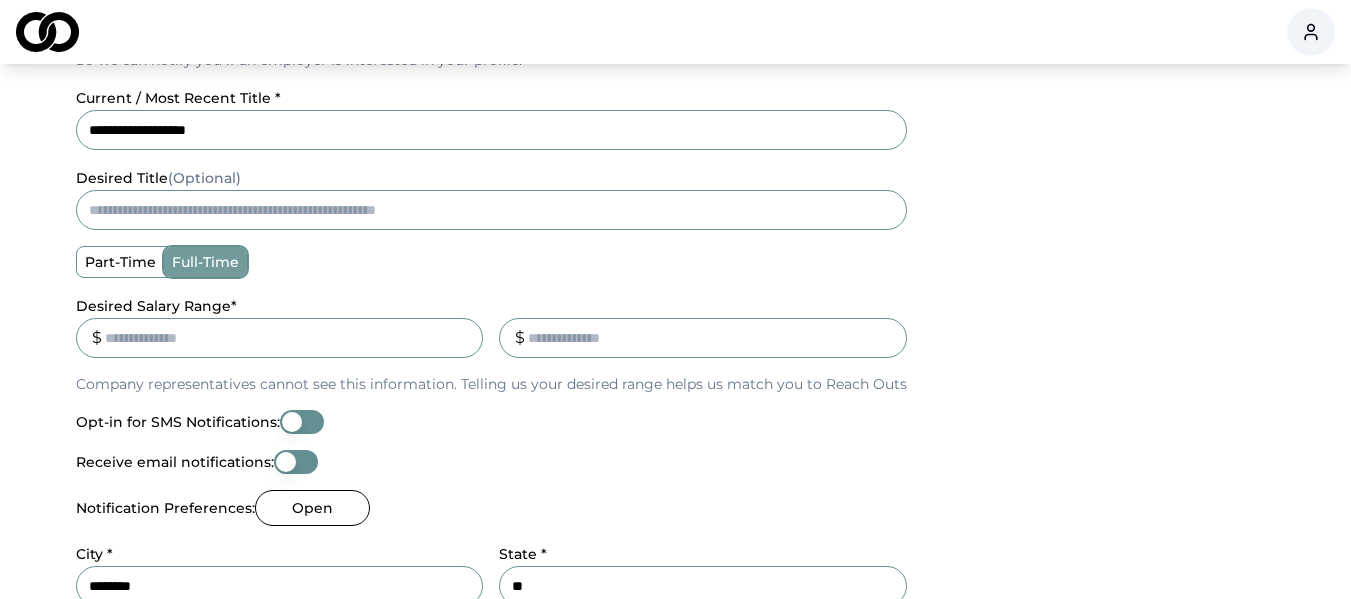 click on "***" at bounding box center [280, 338] 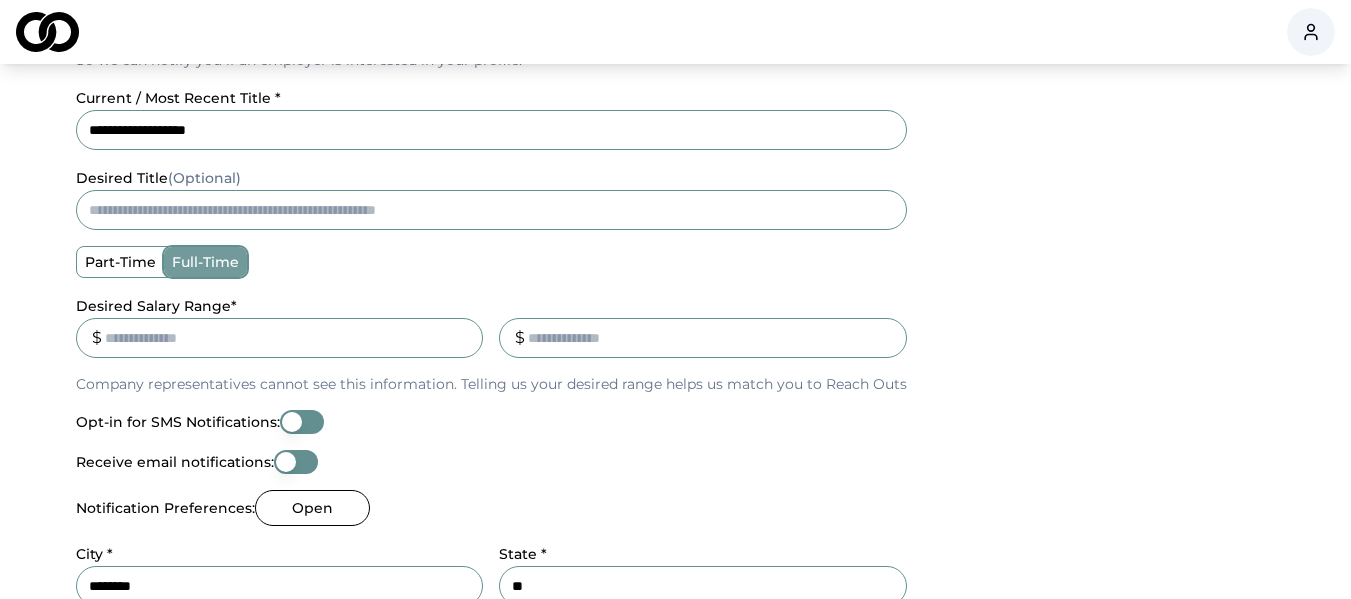 click on "****" at bounding box center (280, 338) 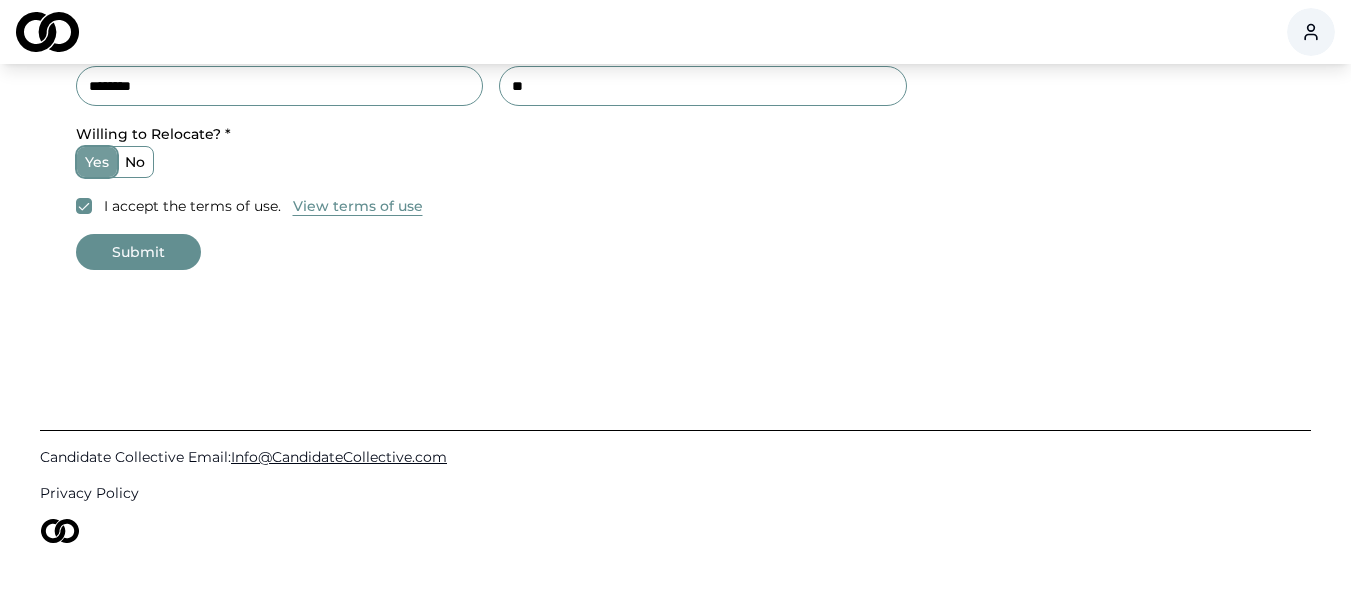 scroll, scrollTop: 1040, scrollLeft: 0, axis: vertical 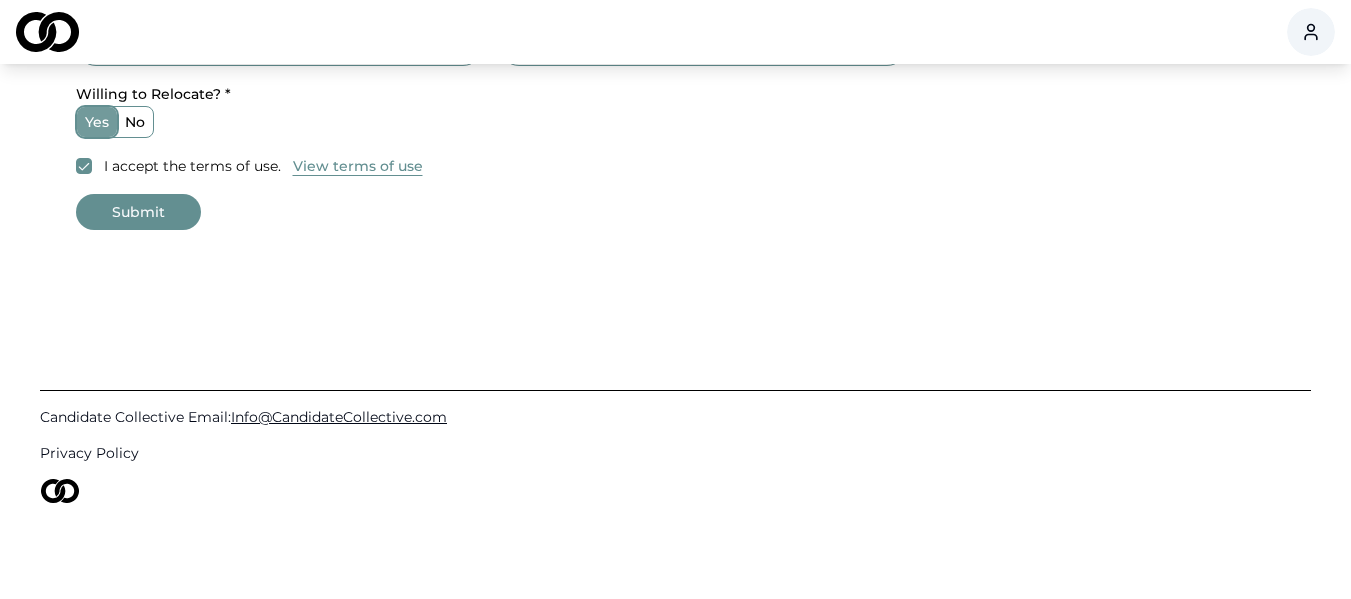 click on "Submit" at bounding box center (138, 212) 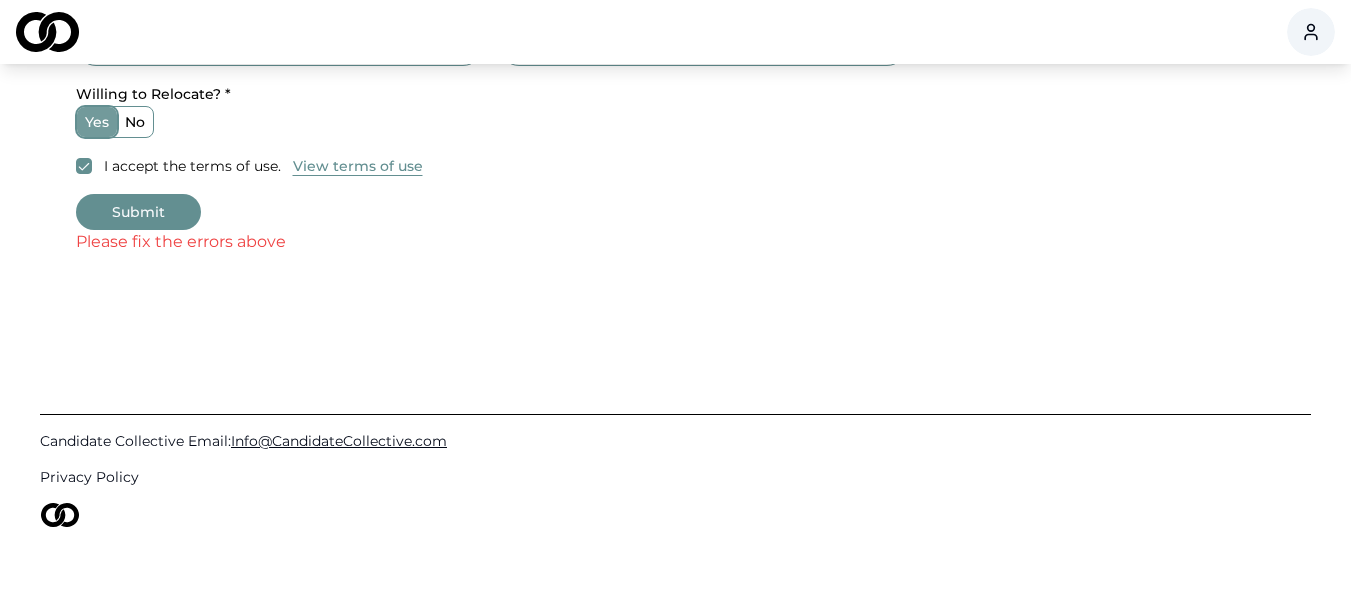 scroll, scrollTop: 468, scrollLeft: 0, axis: vertical 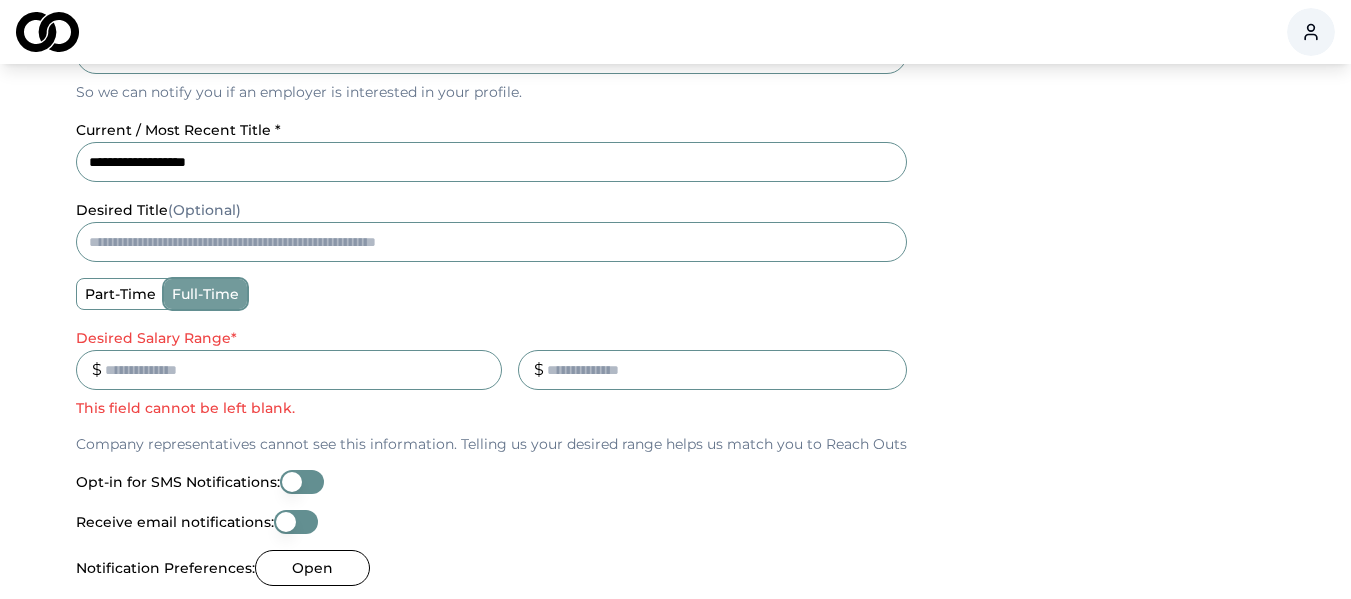 click on "******" at bounding box center (289, 370) 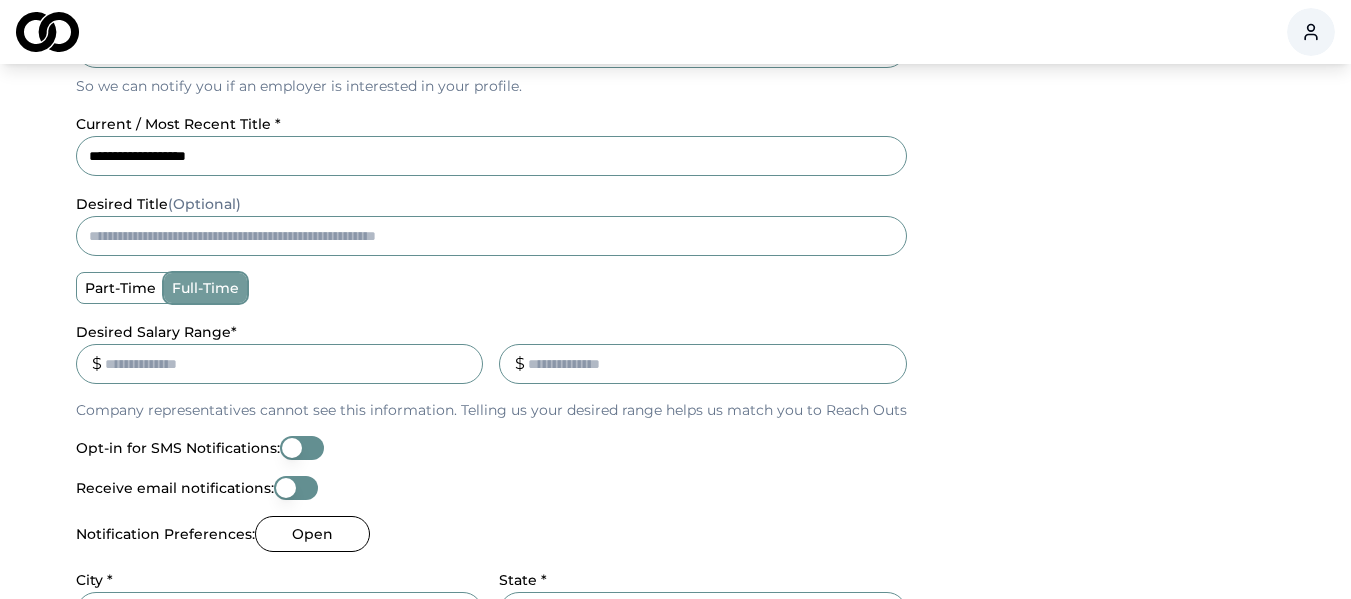 scroll, scrollTop: 768, scrollLeft: 0, axis: vertical 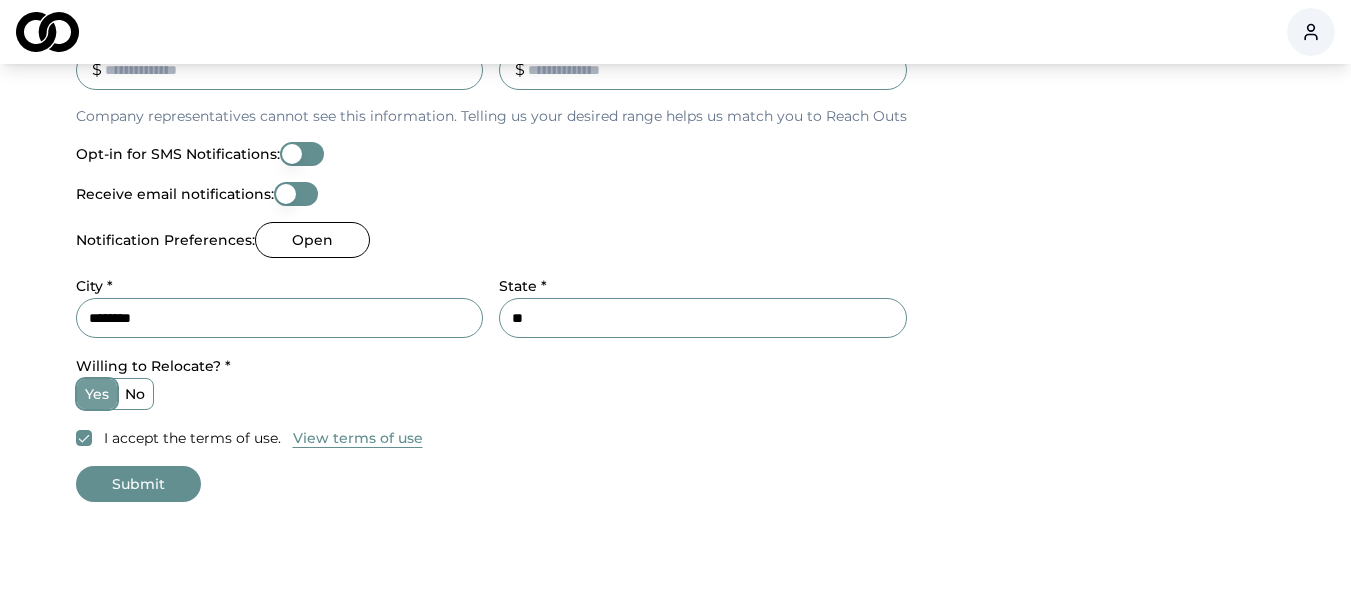 click on "Submit" at bounding box center [138, 484] 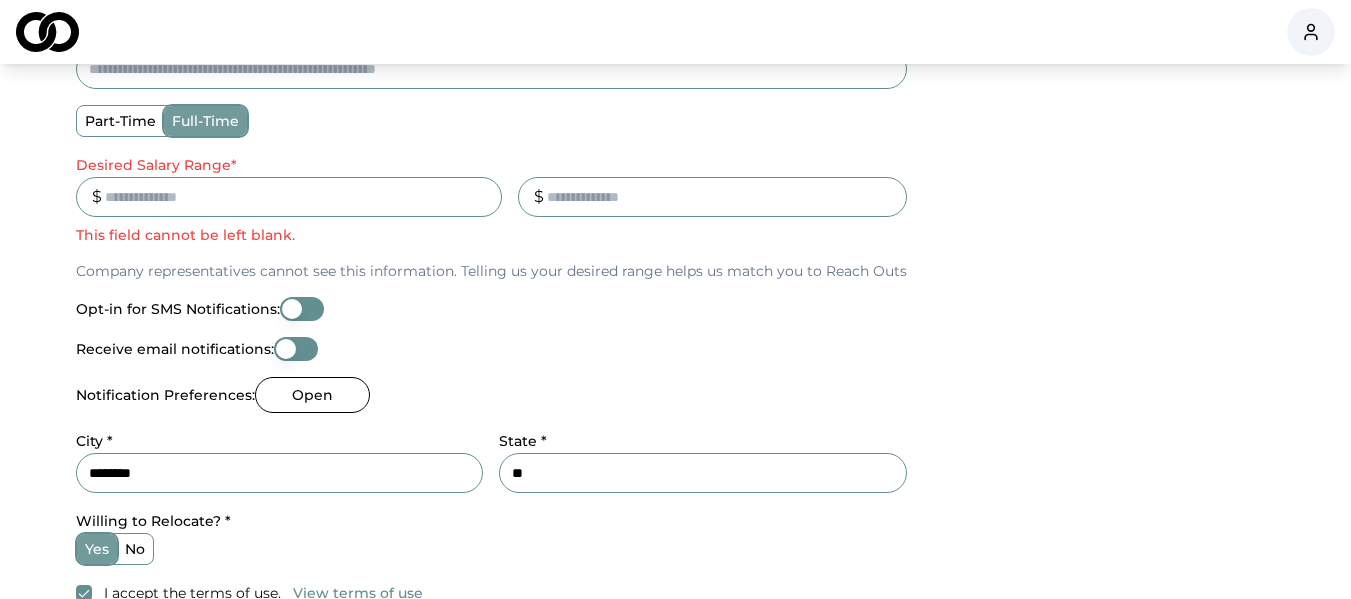 scroll, scrollTop: 368, scrollLeft: 0, axis: vertical 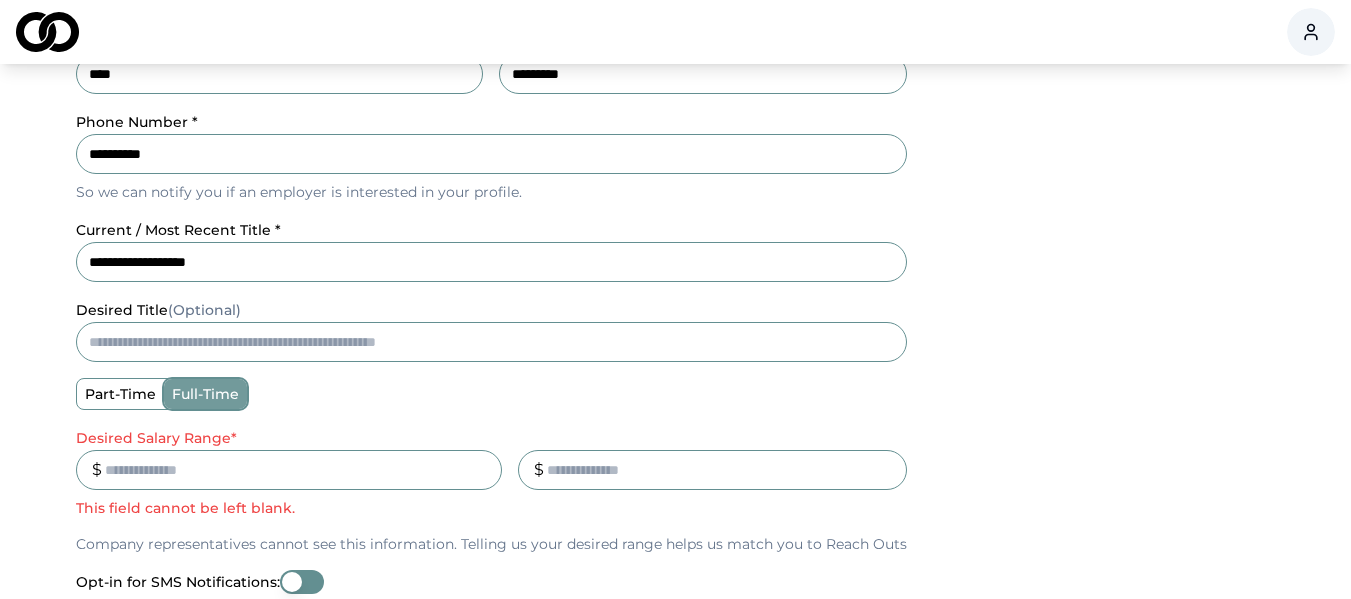 click on "*********" at bounding box center (289, 470) 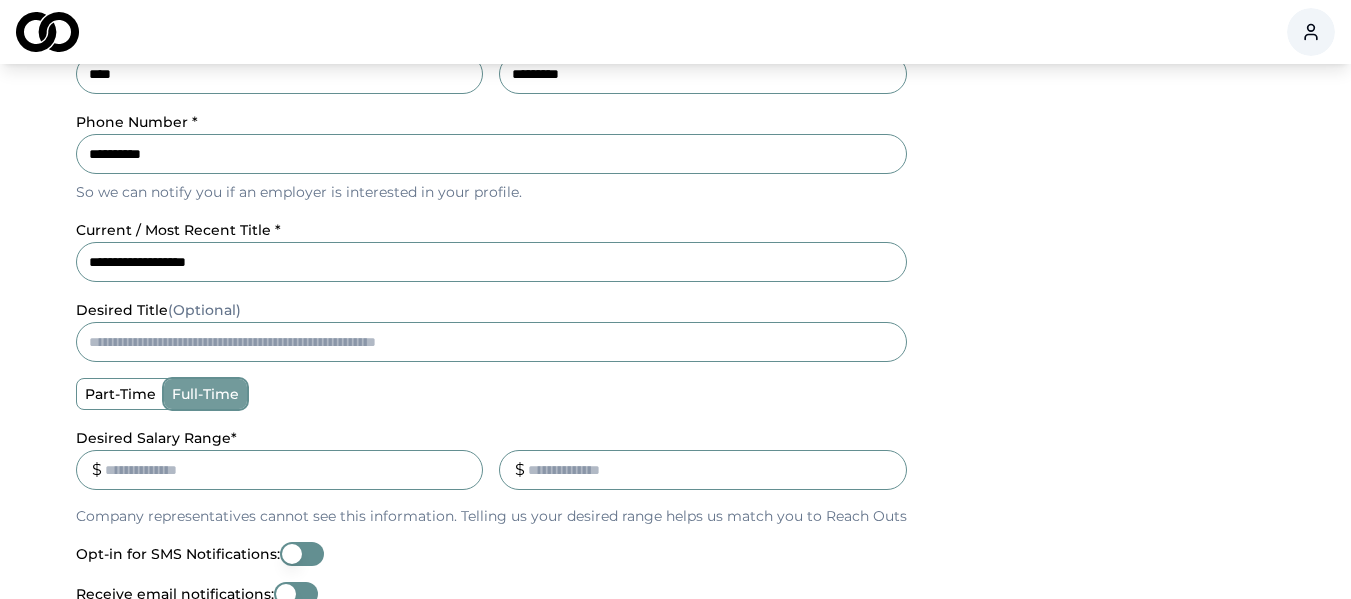 type on "*" 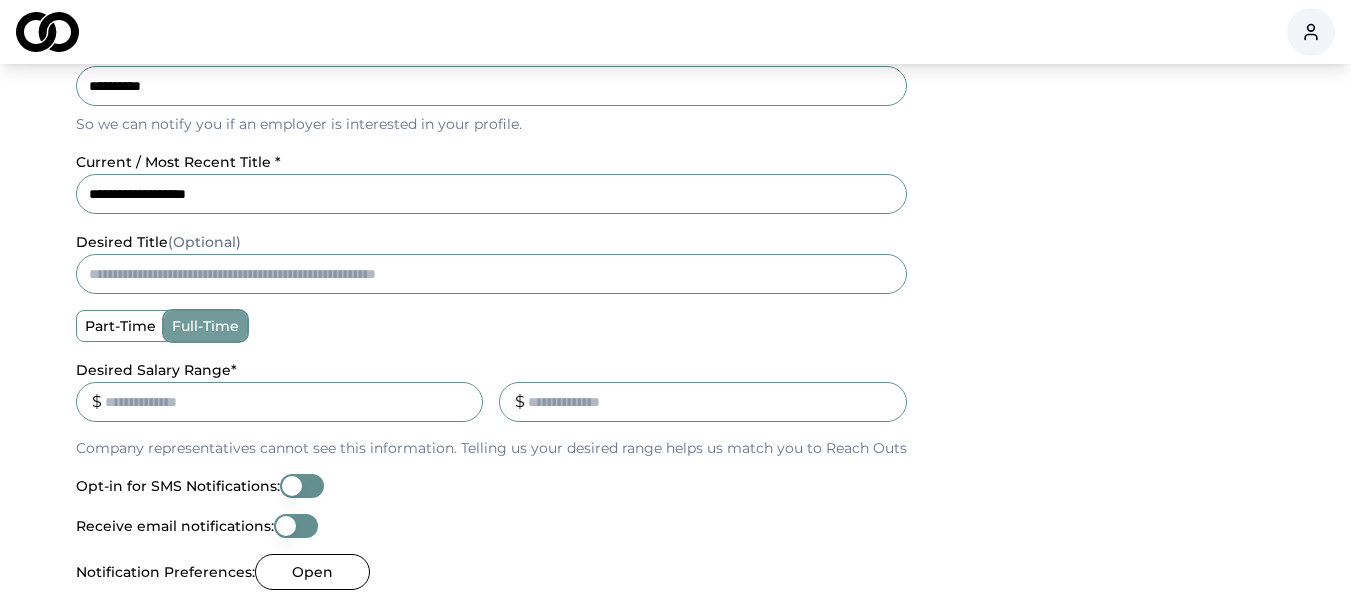 scroll, scrollTop: 1040, scrollLeft: 0, axis: vertical 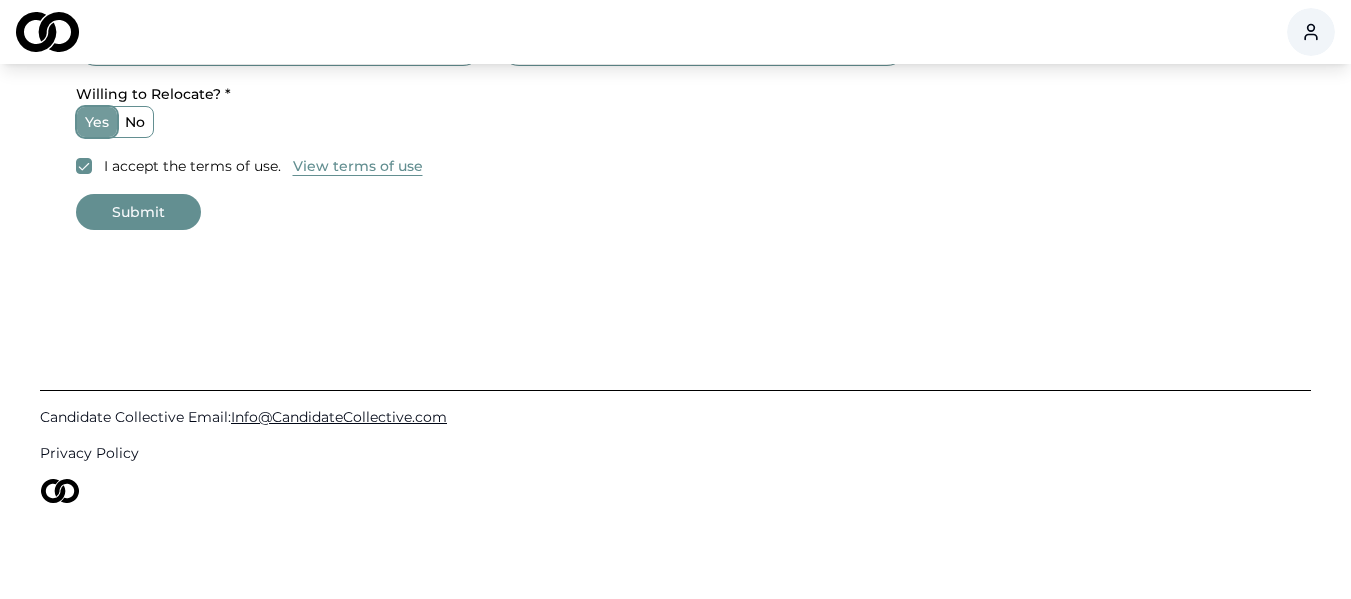click on "Submit" at bounding box center [138, 212] 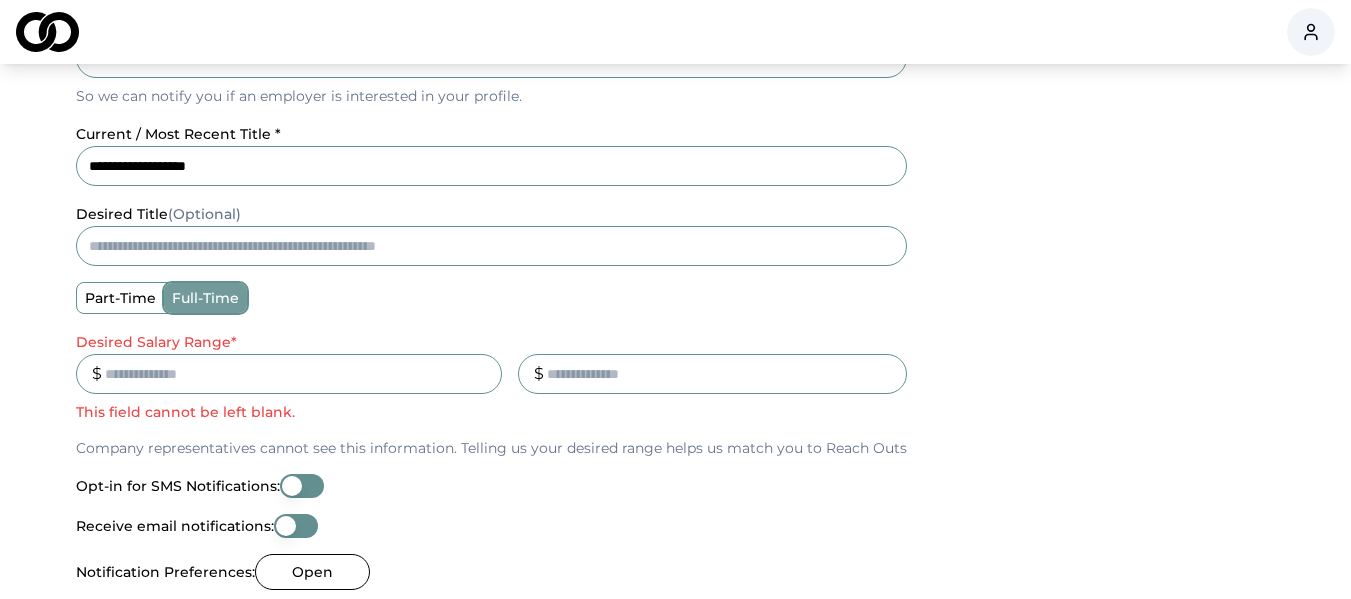 scroll, scrollTop: 500, scrollLeft: 0, axis: vertical 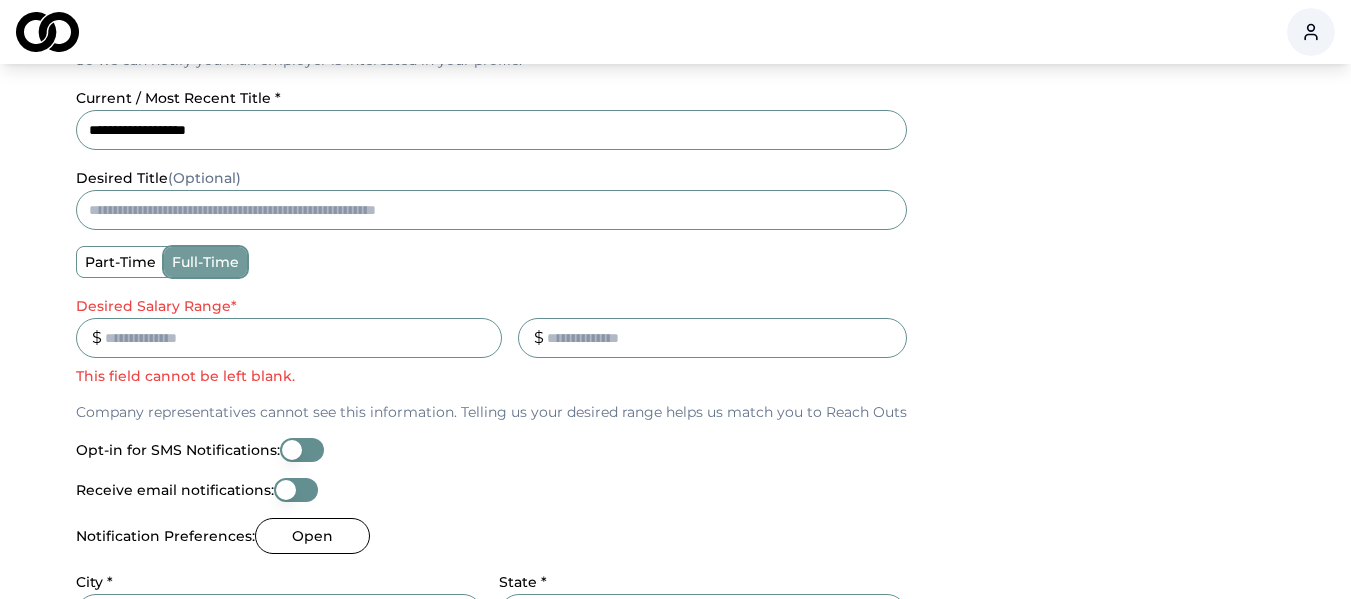 click on "Desired Salary Range *" at bounding box center (289, 338) 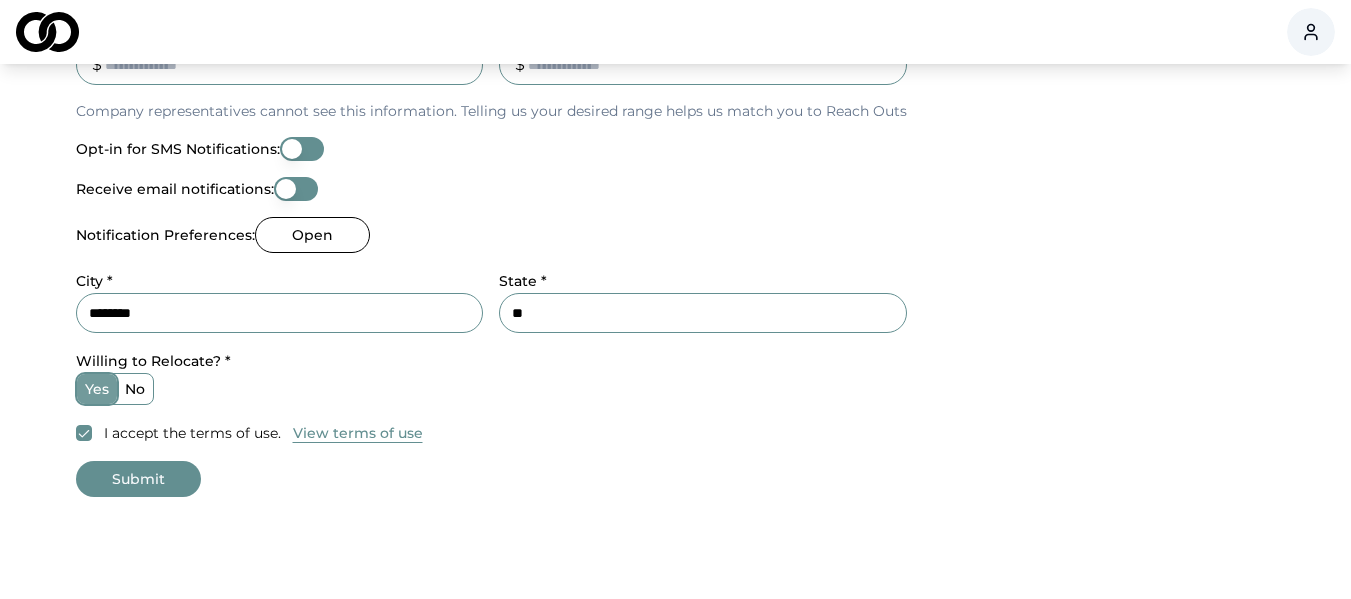 scroll, scrollTop: 800, scrollLeft: 0, axis: vertical 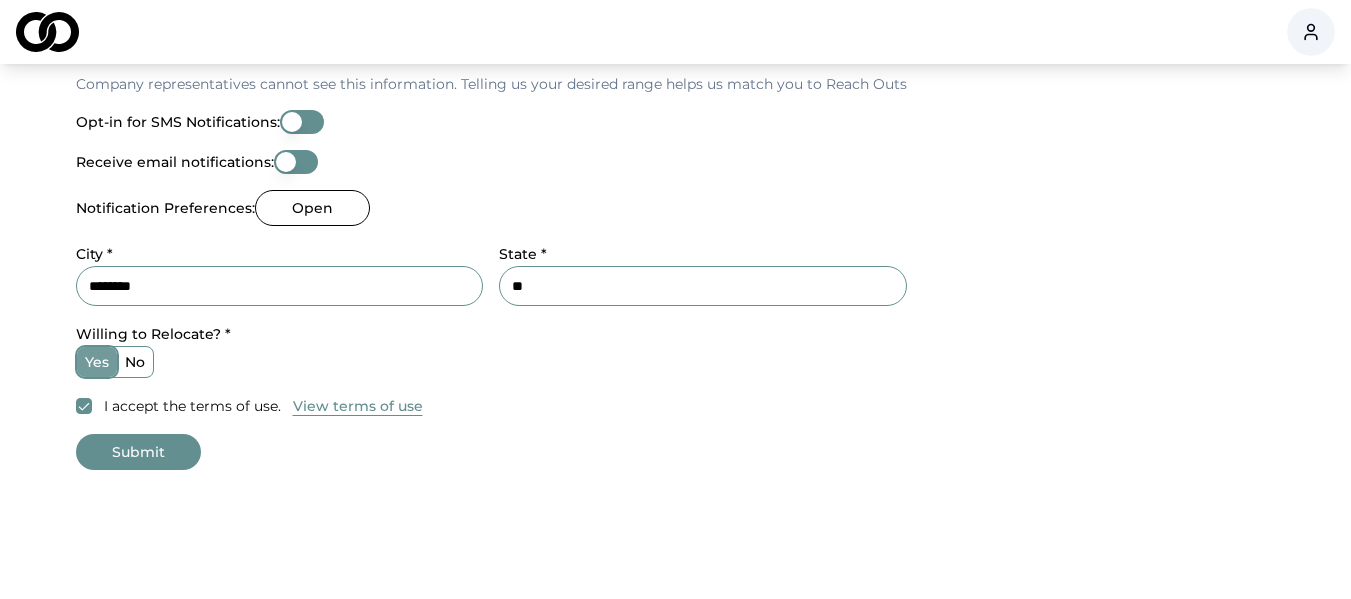 click on "Submit" at bounding box center (138, 452) 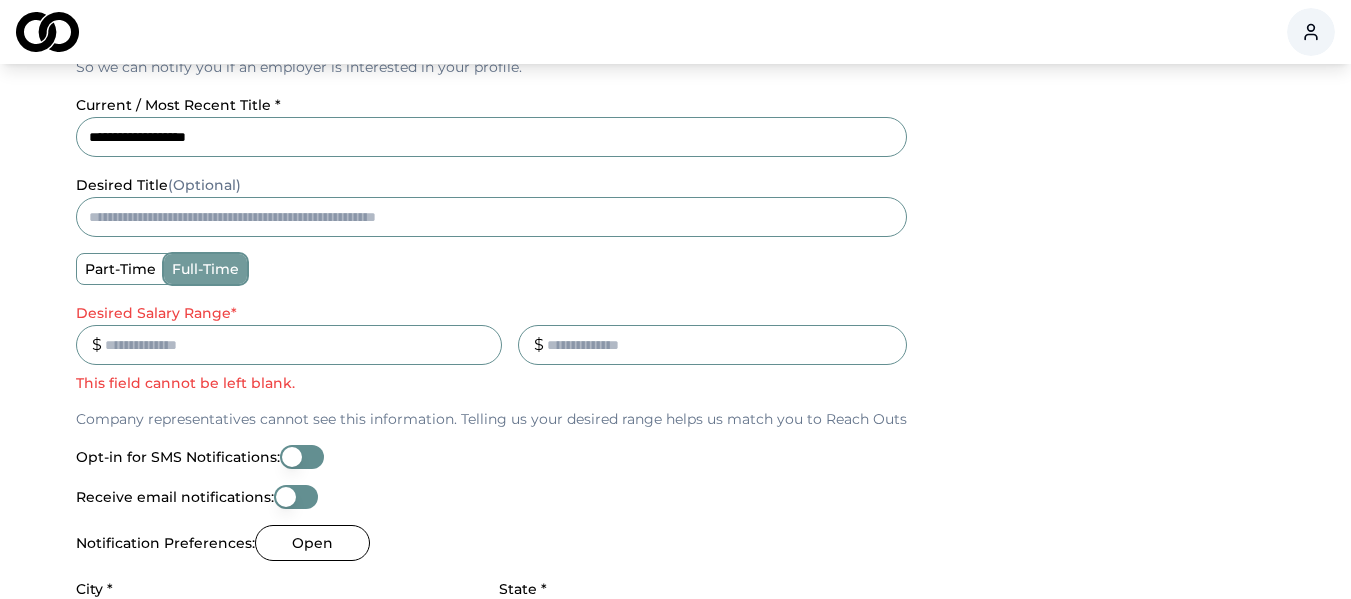 scroll, scrollTop: 300, scrollLeft: 0, axis: vertical 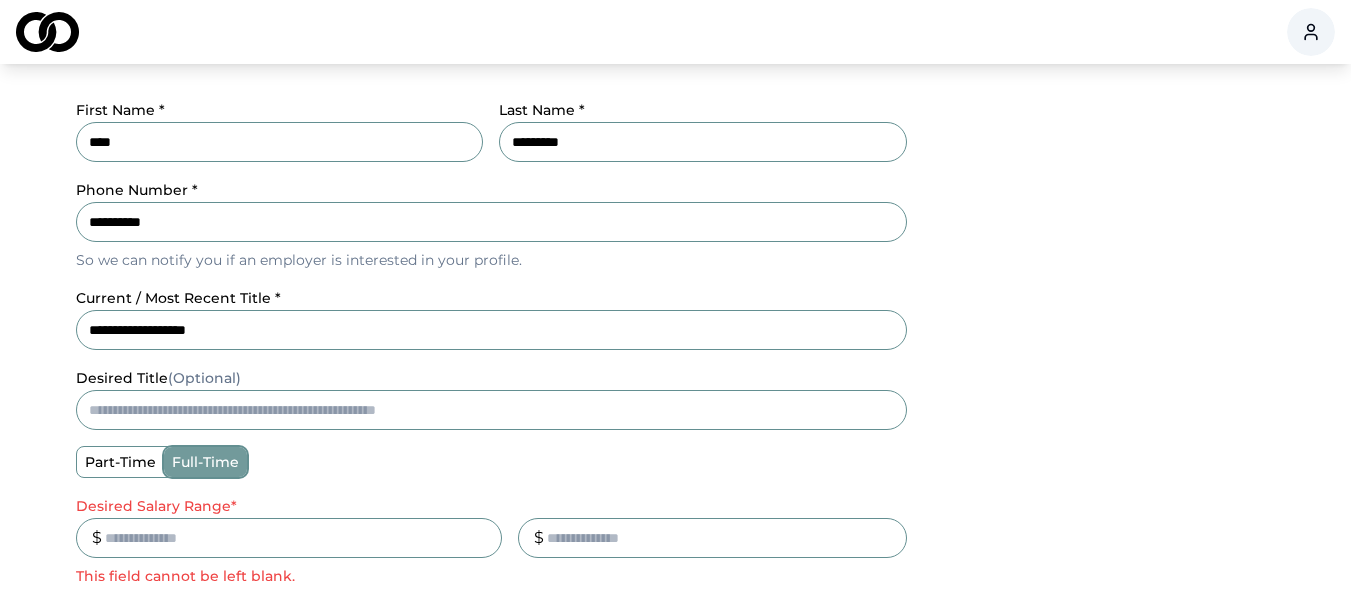 click on "*" at bounding box center [289, 538] 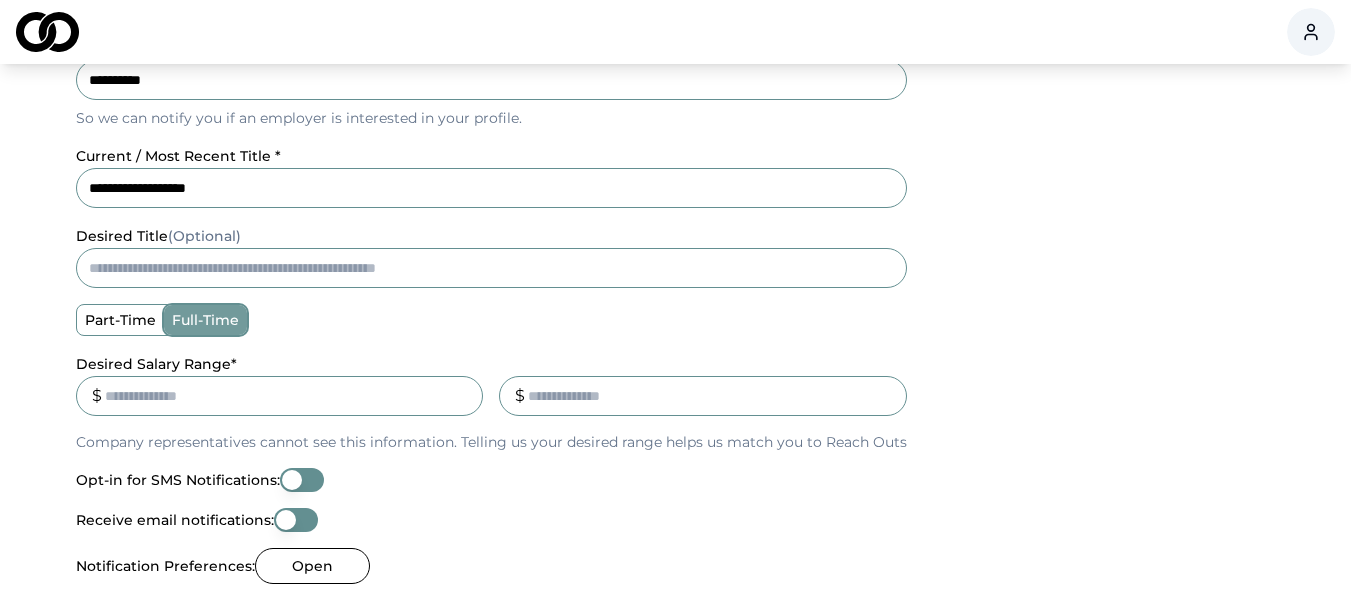 scroll, scrollTop: 700, scrollLeft: 0, axis: vertical 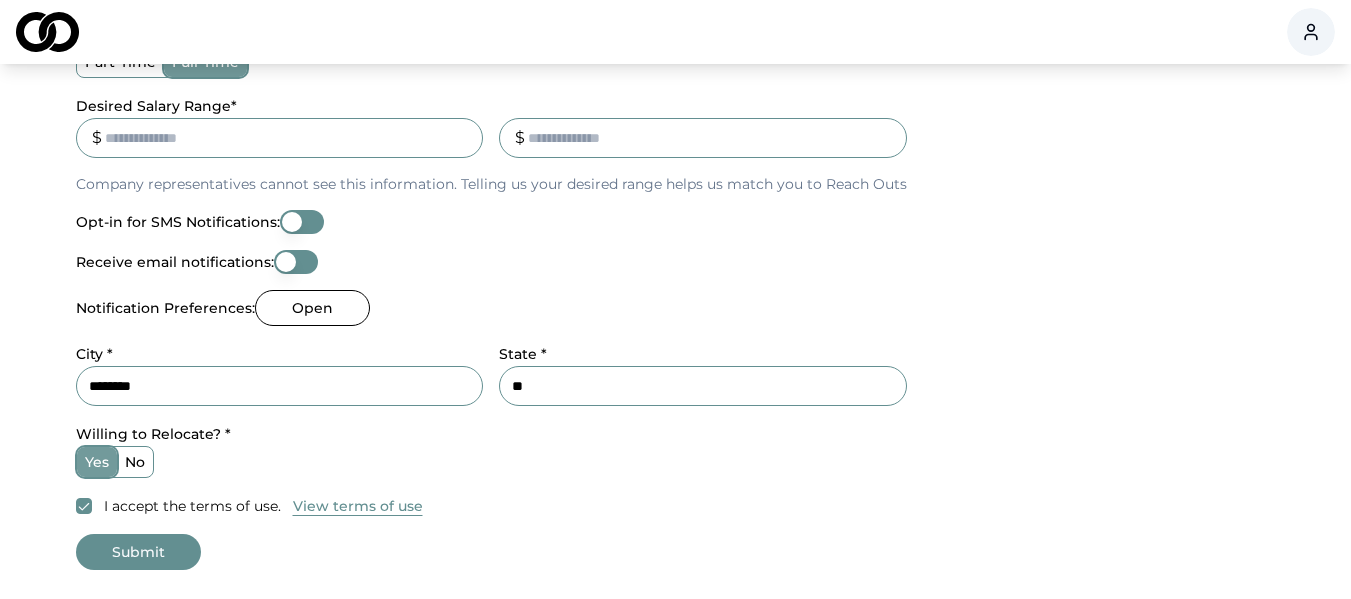 click on "Submit" at bounding box center (138, 552) 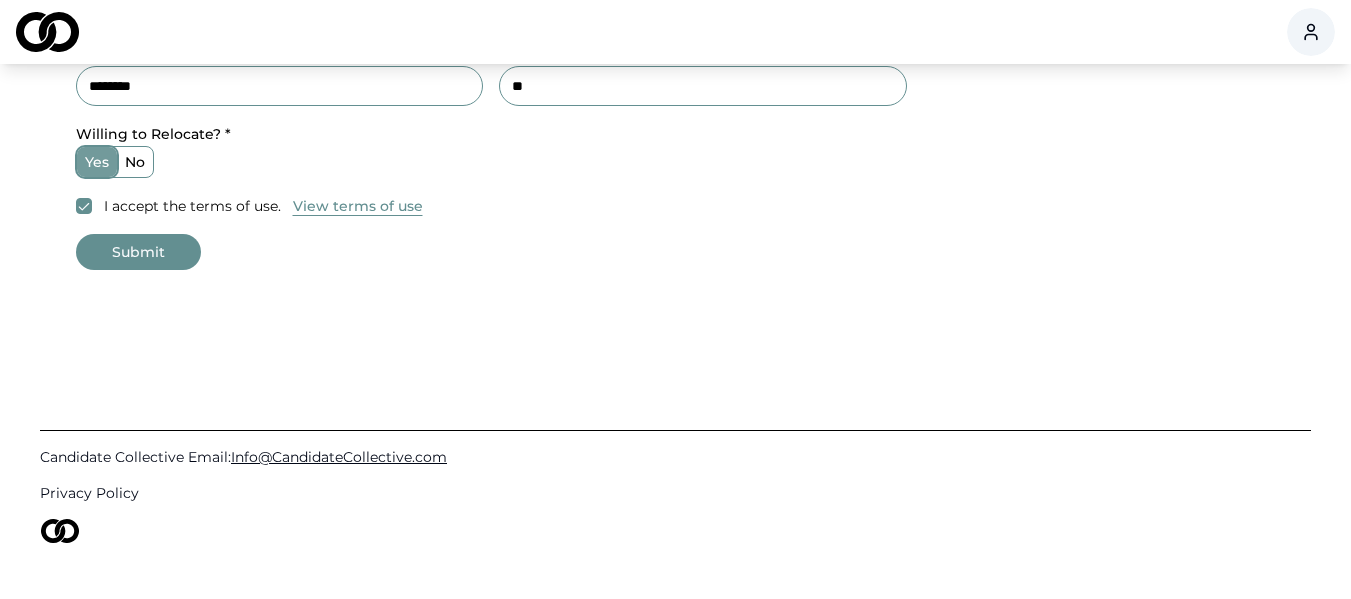 click on "Submit" at bounding box center (138, 252) 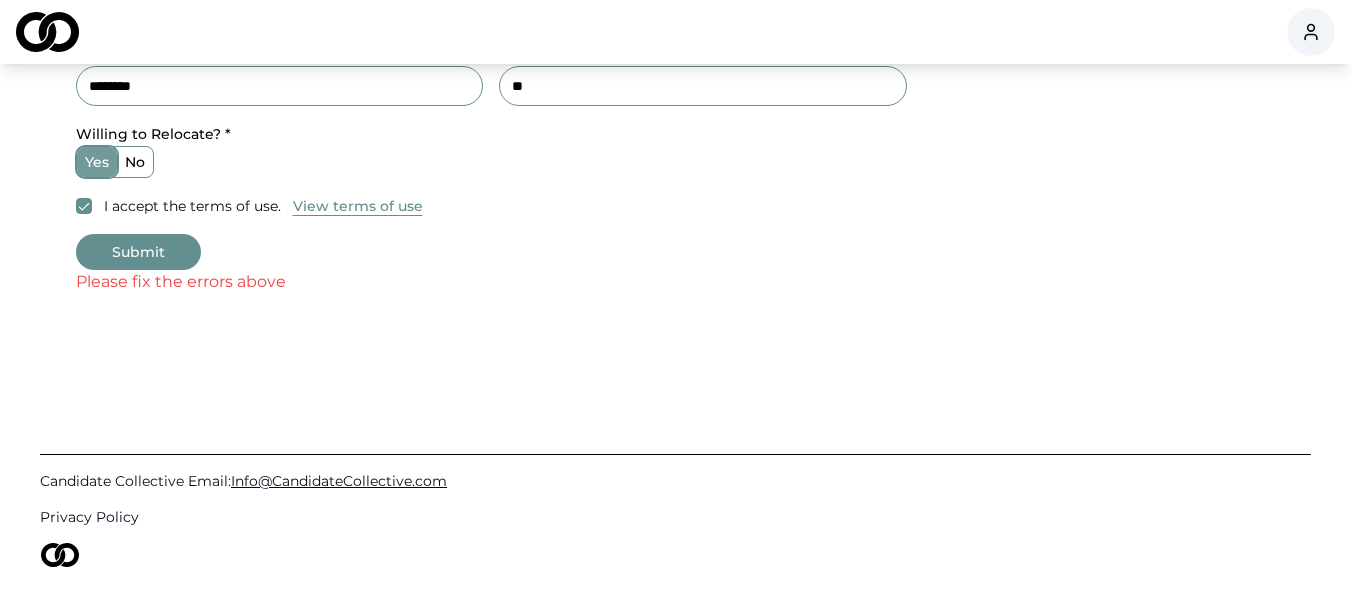 scroll, scrollTop: 528, scrollLeft: 0, axis: vertical 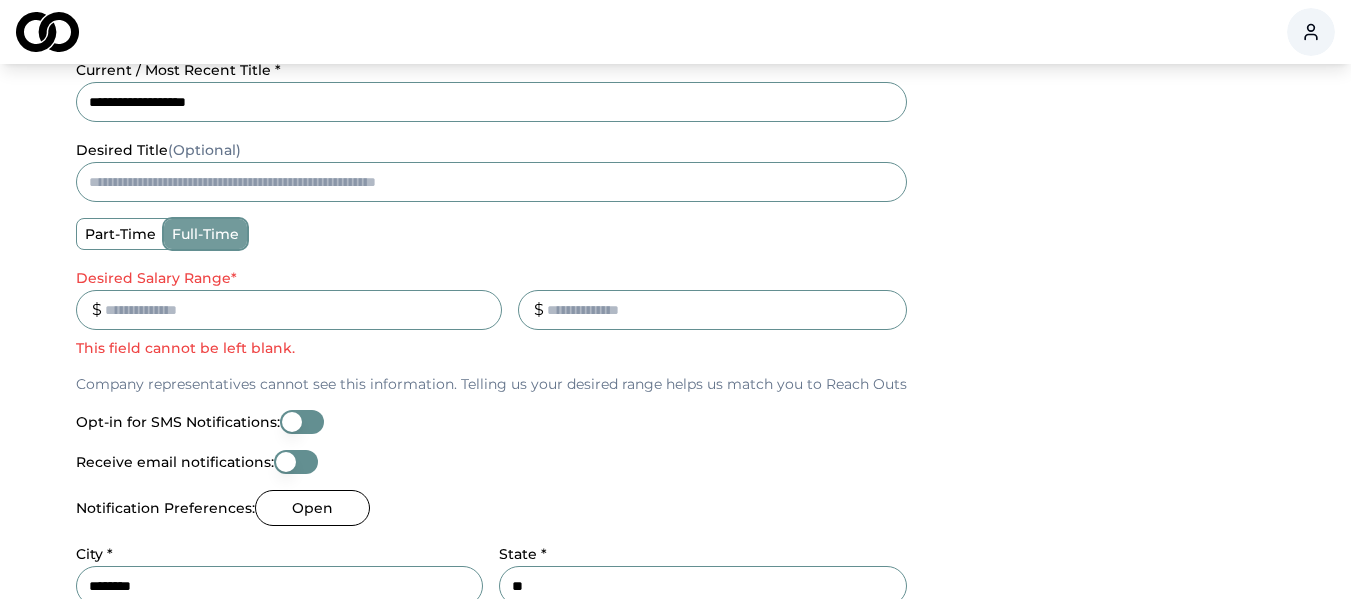 click on "_" at bounding box center [712, 310] 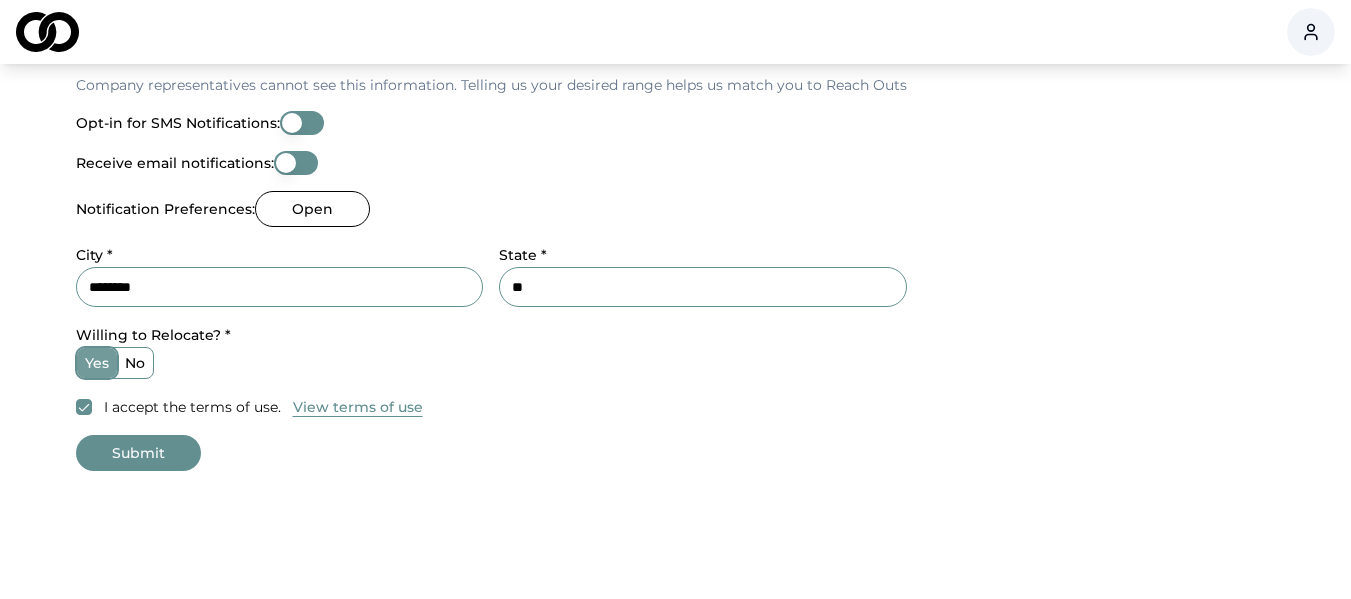 scroll, scrollTop: 828, scrollLeft: 0, axis: vertical 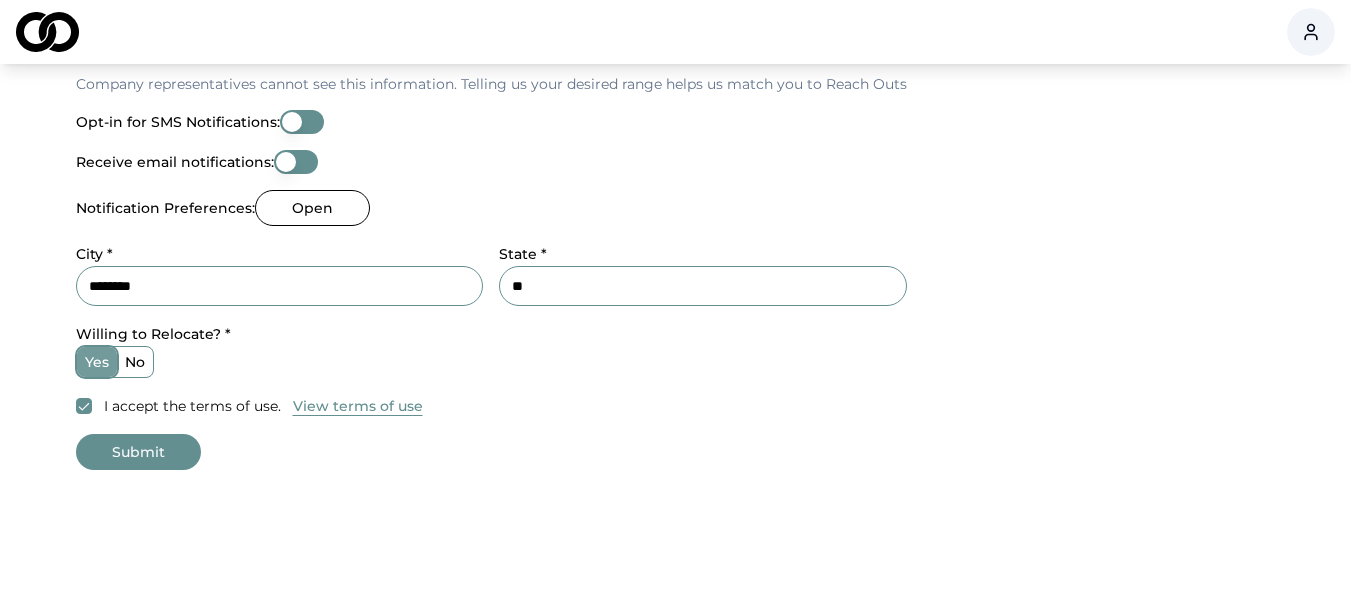 click on "Submit" at bounding box center [138, 452] 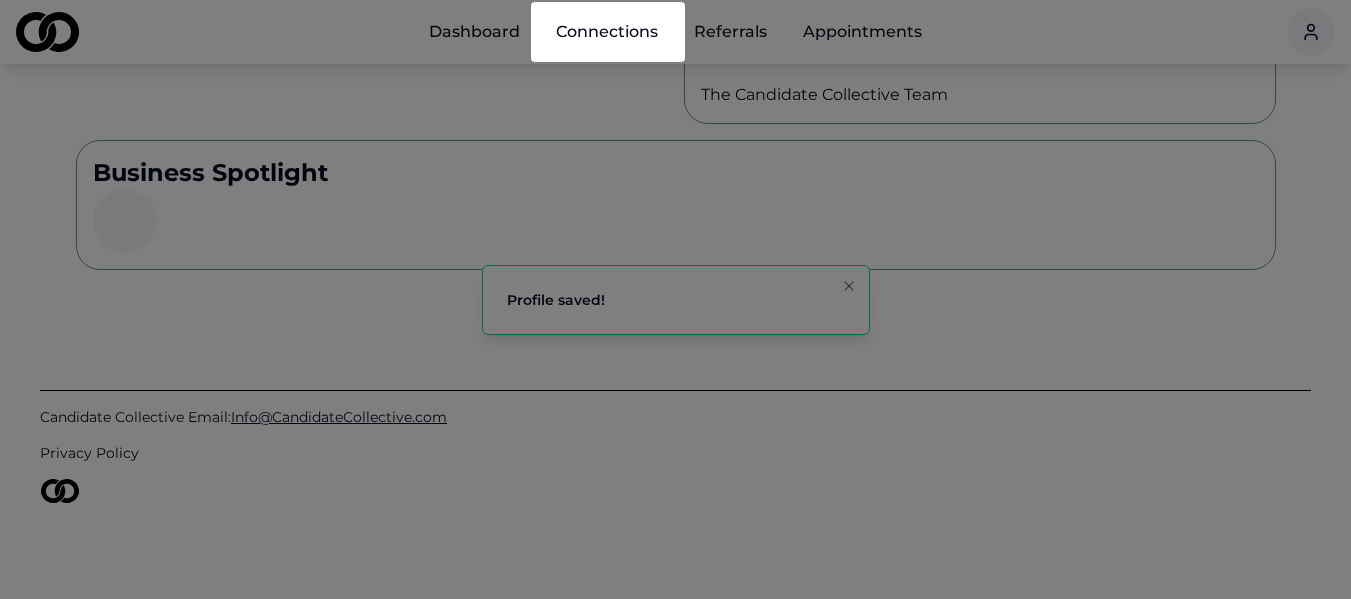 scroll, scrollTop: 0, scrollLeft: 0, axis: both 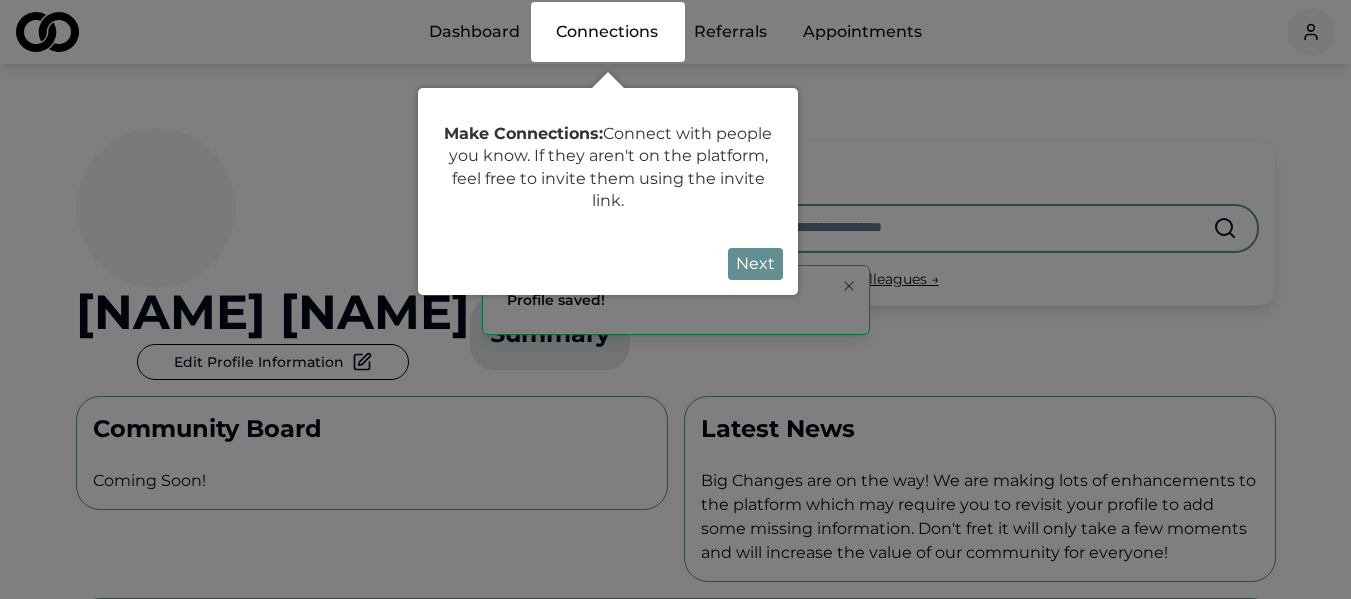 click on "Next" at bounding box center [755, 264] 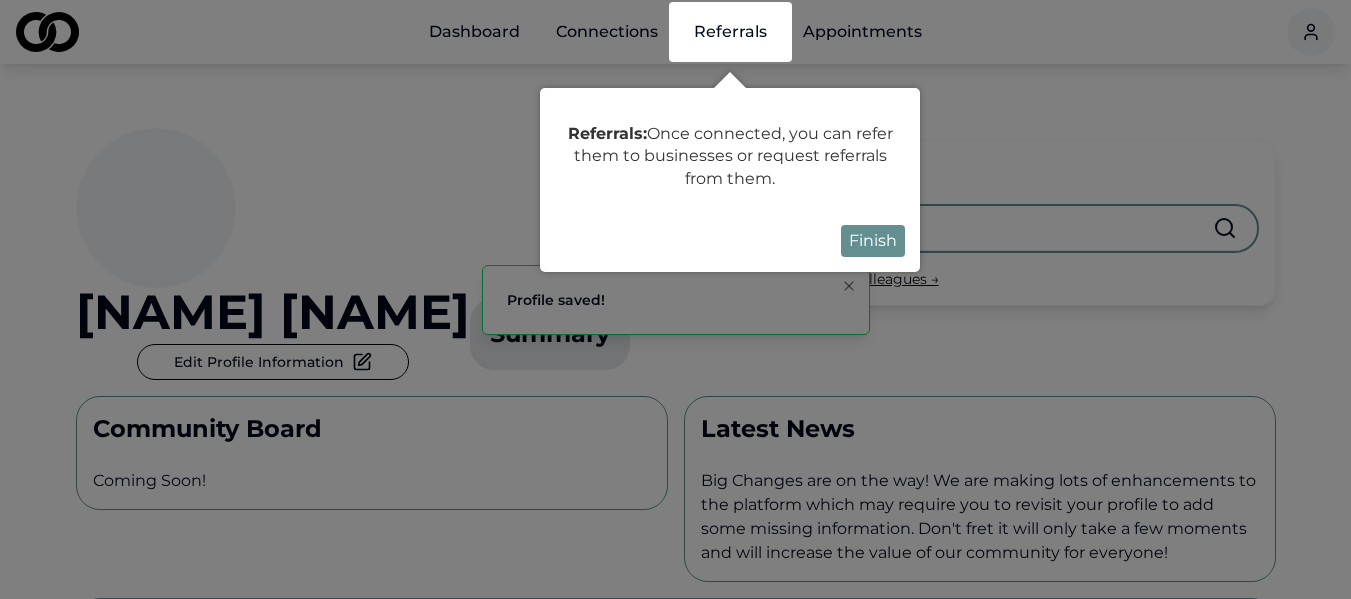 click on "Finish" at bounding box center [873, 241] 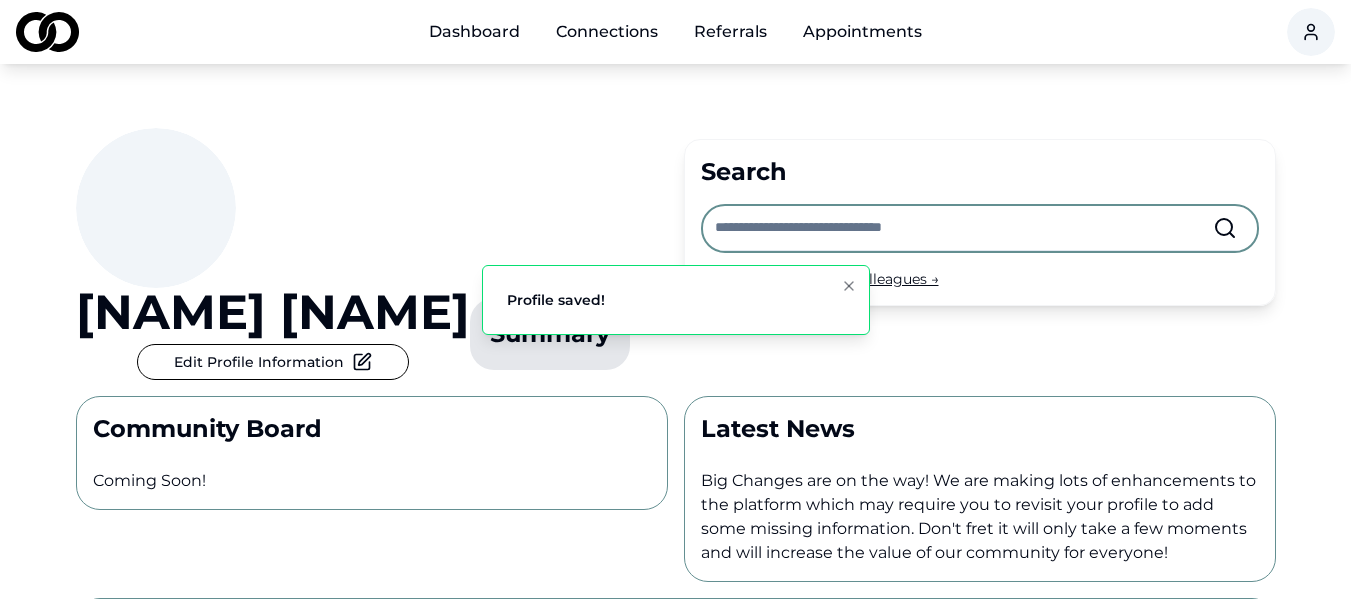 click 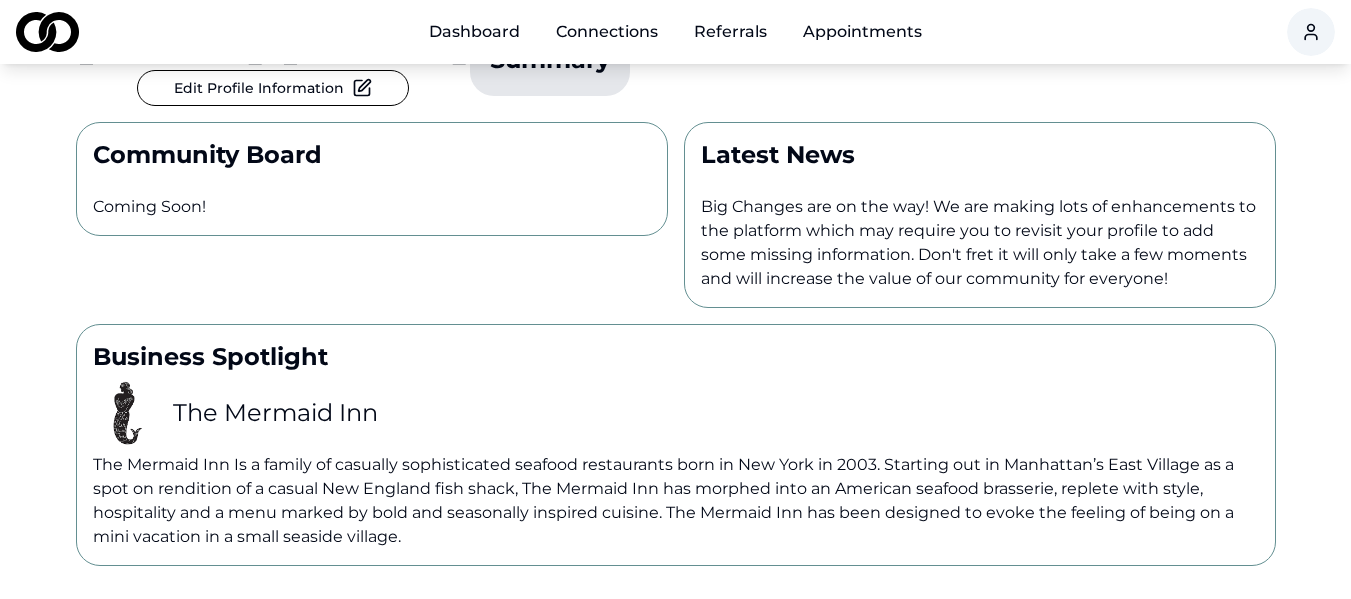scroll, scrollTop: 0, scrollLeft: 0, axis: both 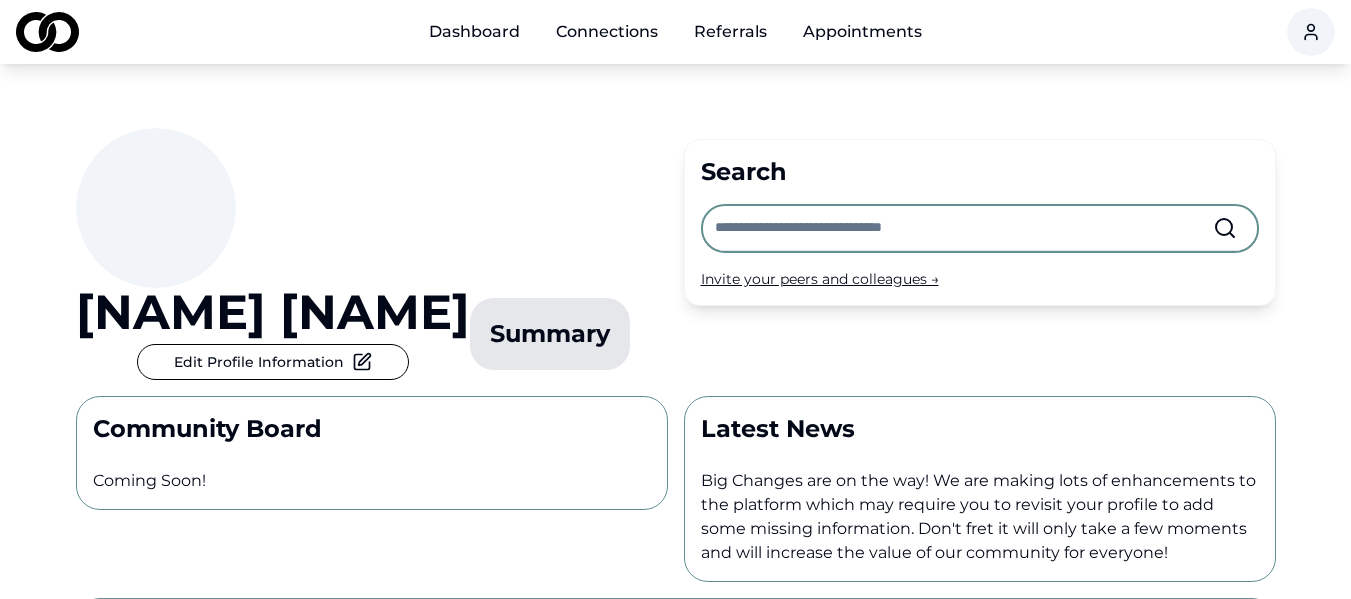 click on "Dashboard" at bounding box center (474, 32) 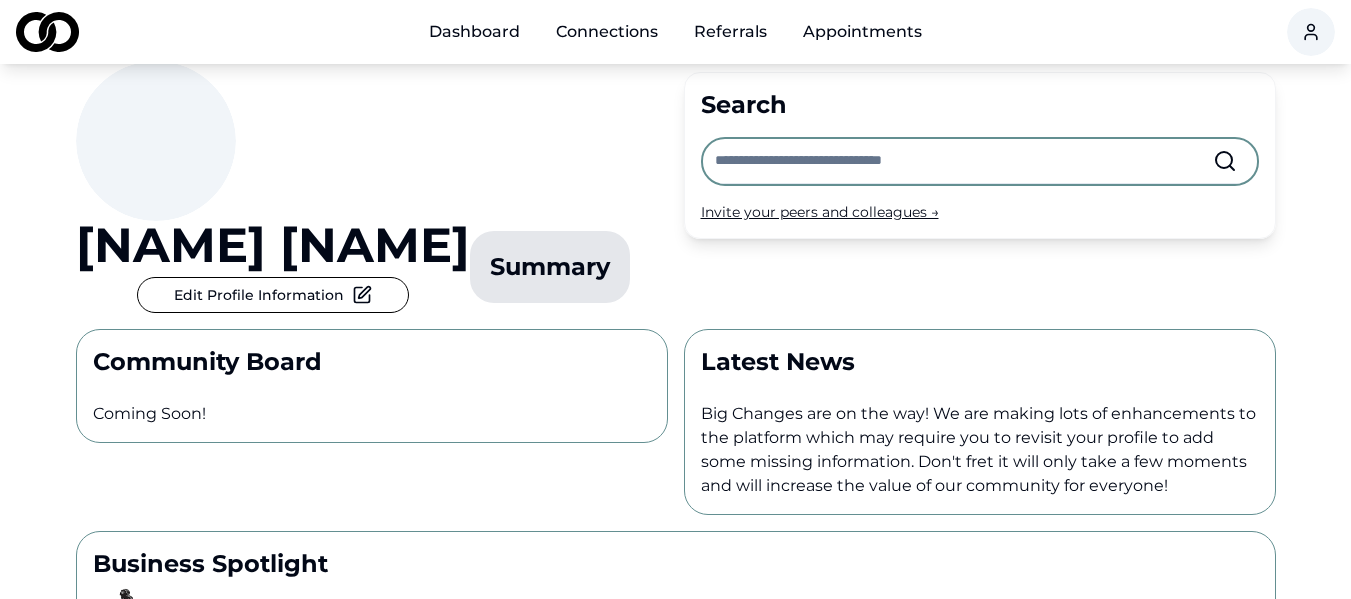 scroll, scrollTop: 100, scrollLeft: 0, axis: vertical 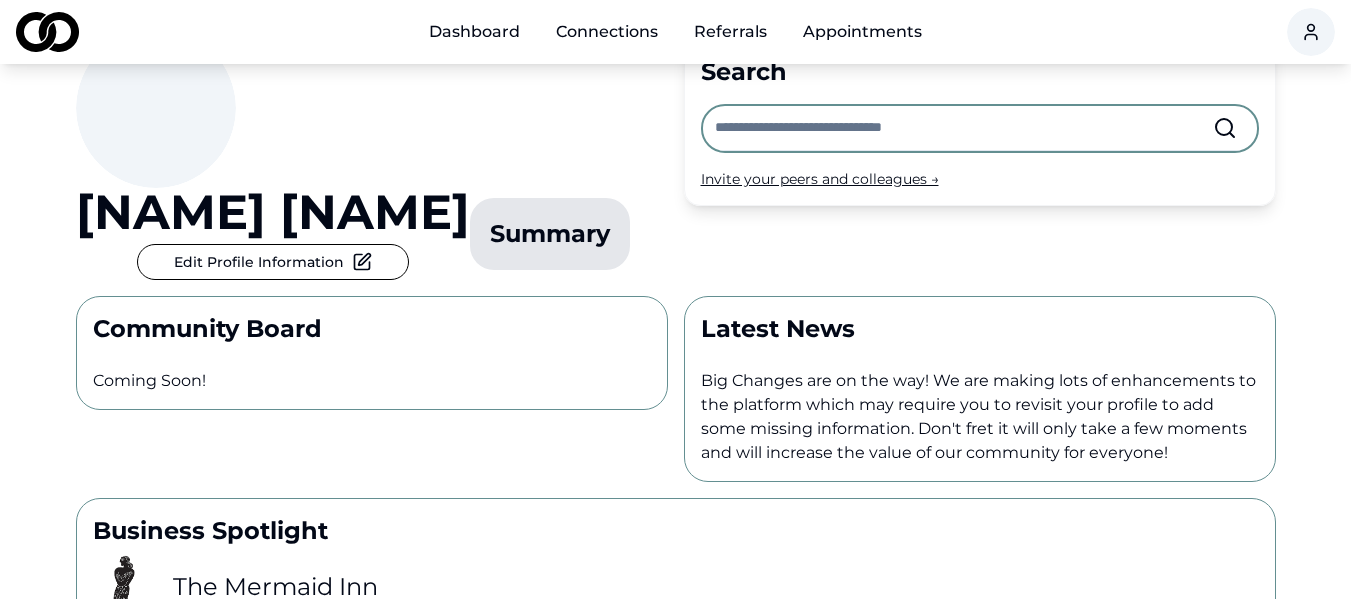click on "Edit Profile Information" at bounding box center (273, 262) 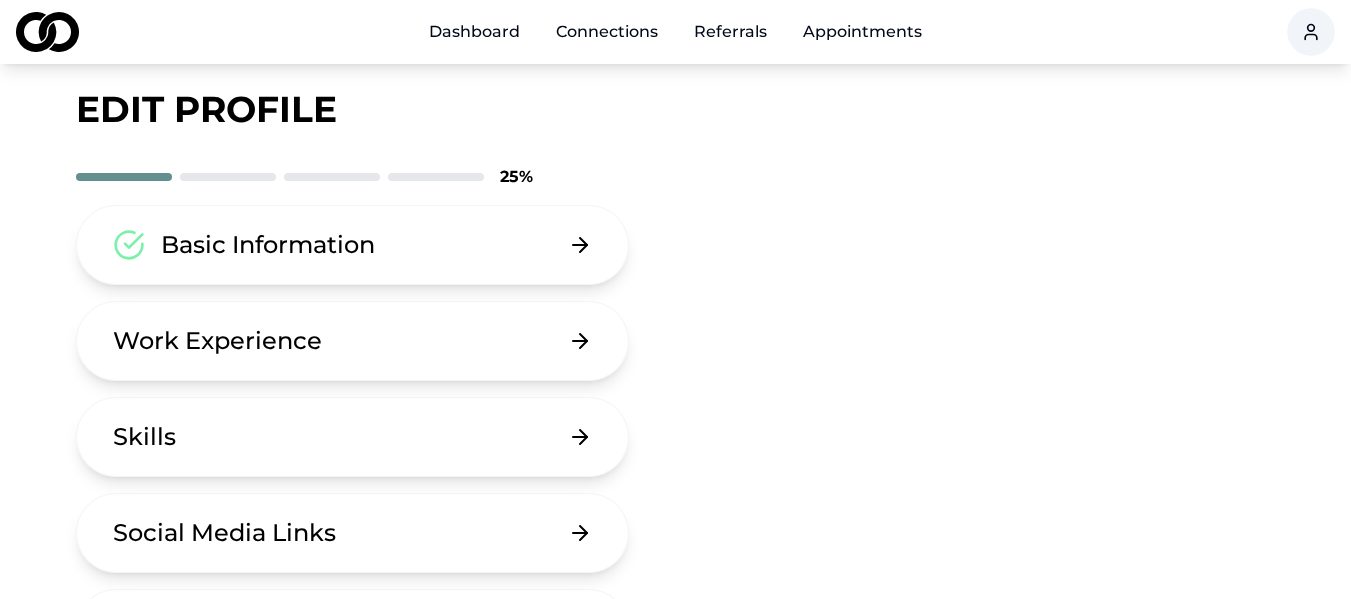 scroll, scrollTop: 0, scrollLeft: 0, axis: both 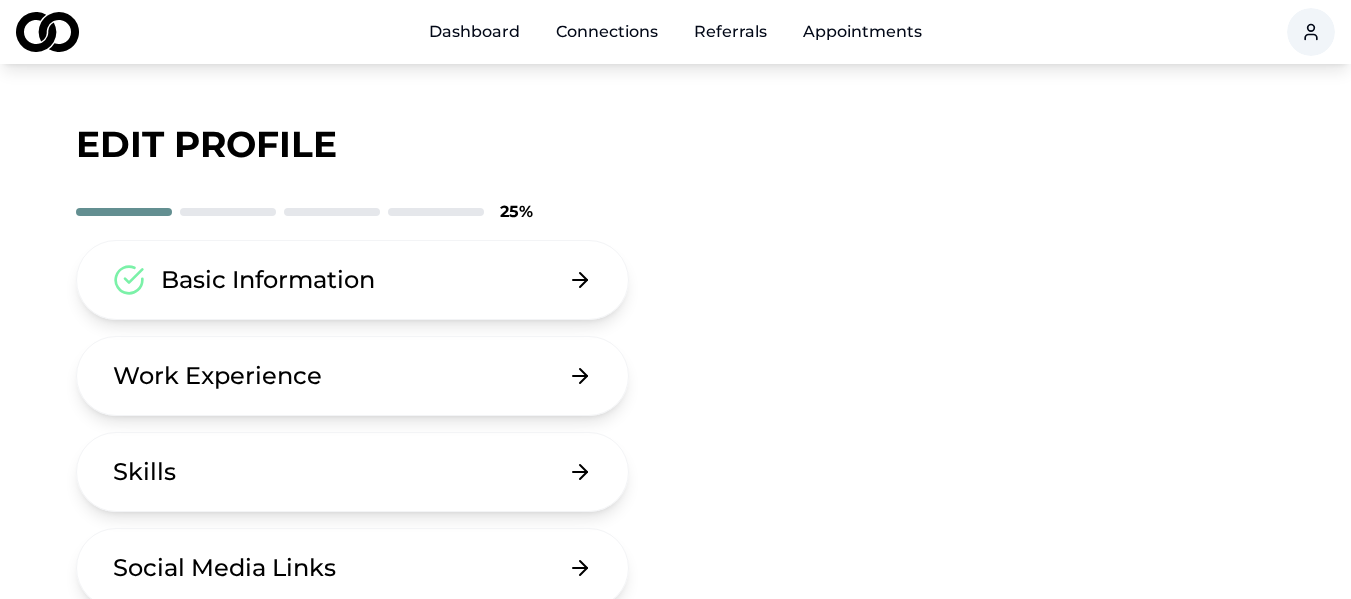 click on "Basic Information" at bounding box center [353, 280] 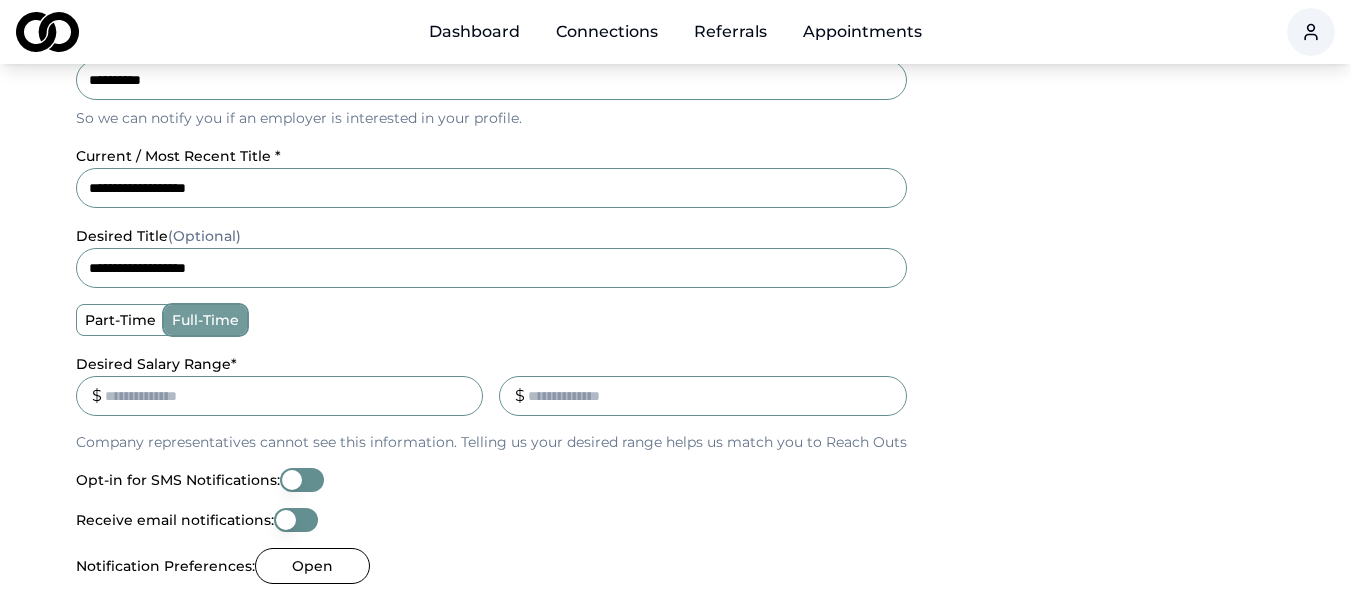 scroll, scrollTop: 100, scrollLeft: 0, axis: vertical 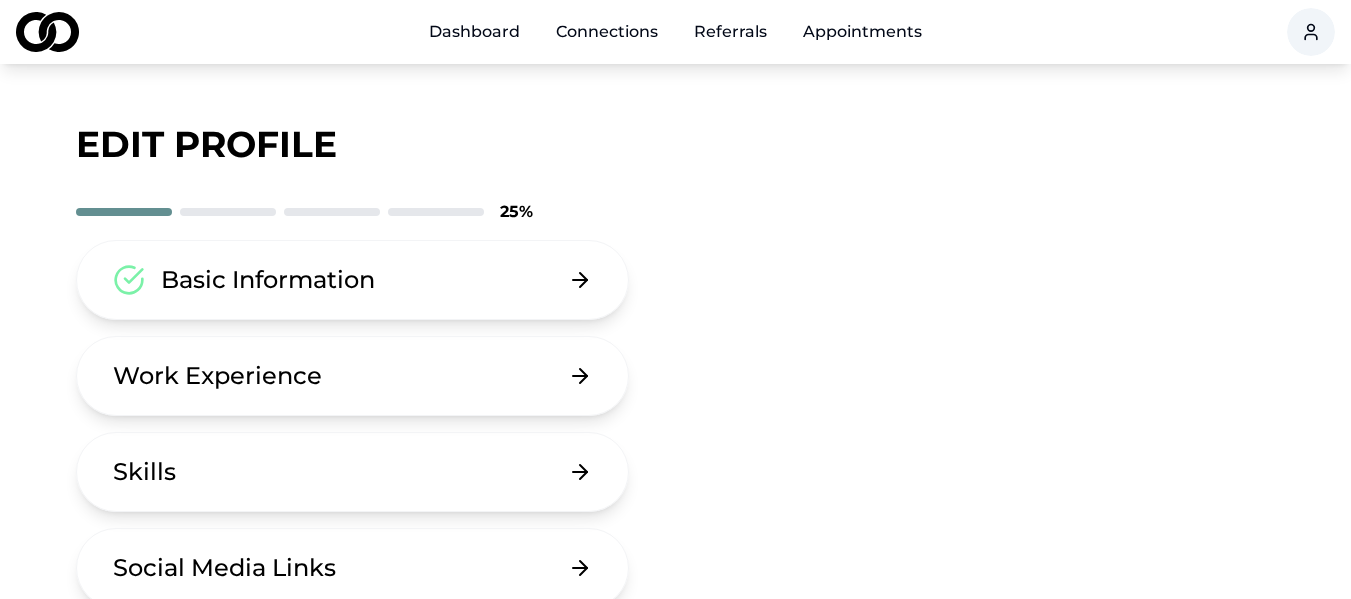 click on "Work Experience" at bounding box center (353, 376) 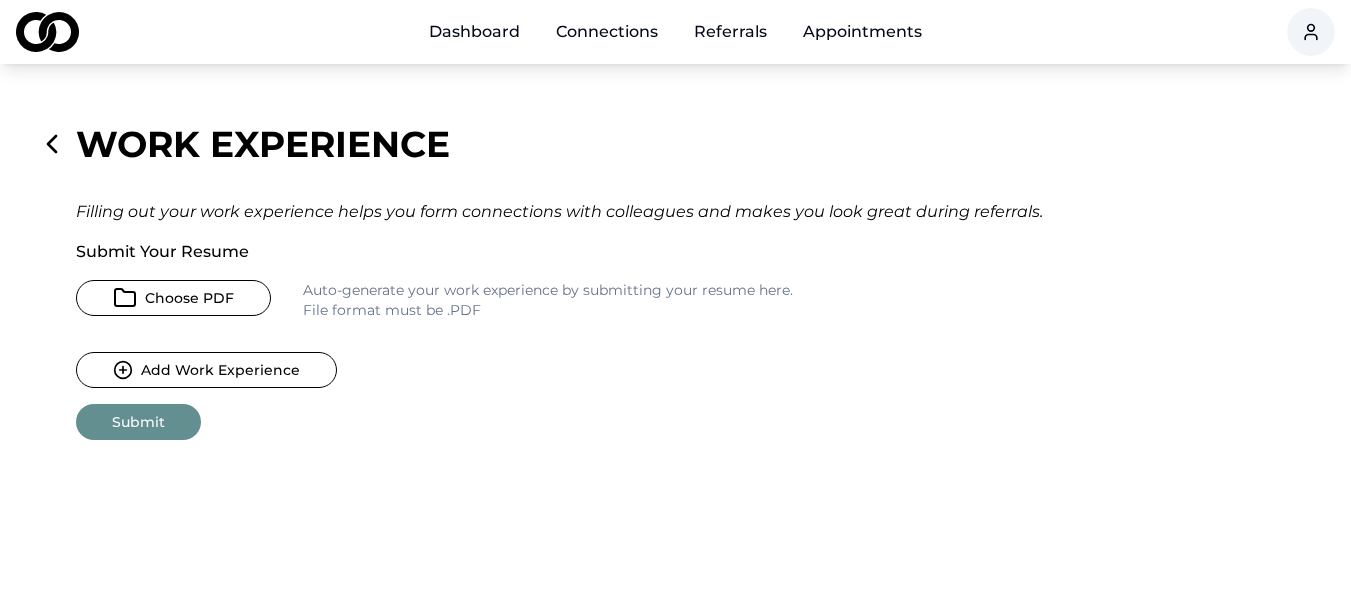 click on "Choose PDF" at bounding box center (173, 298) 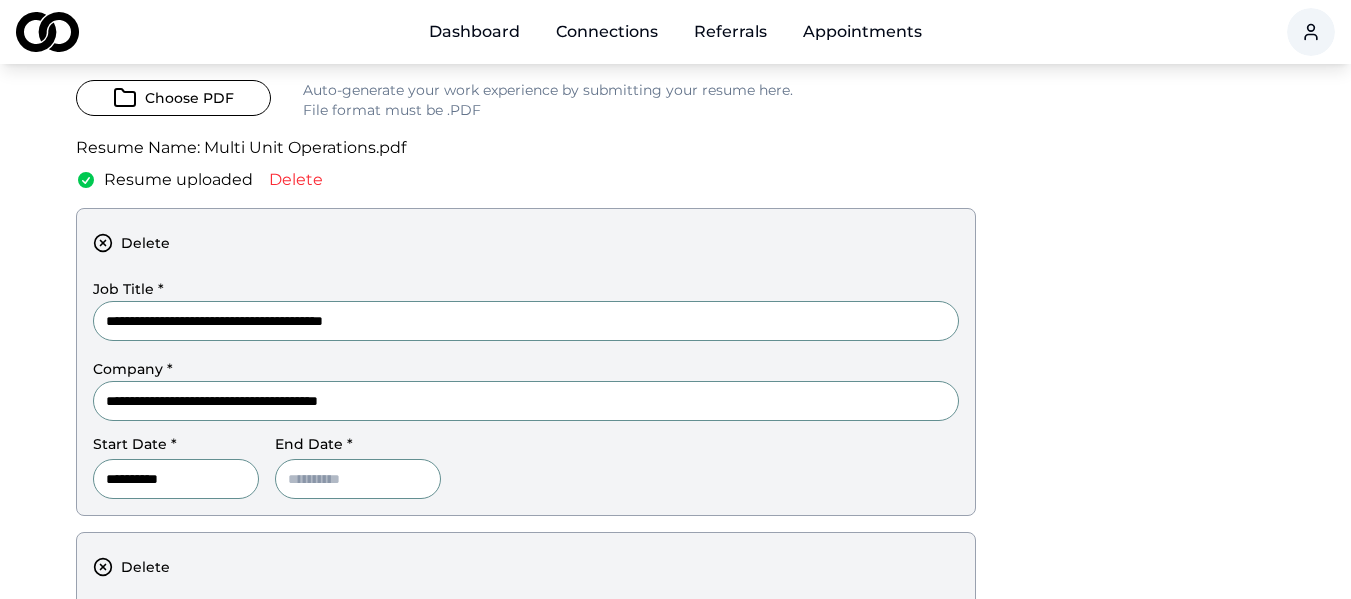 scroll, scrollTop: 1238, scrollLeft: 0, axis: vertical 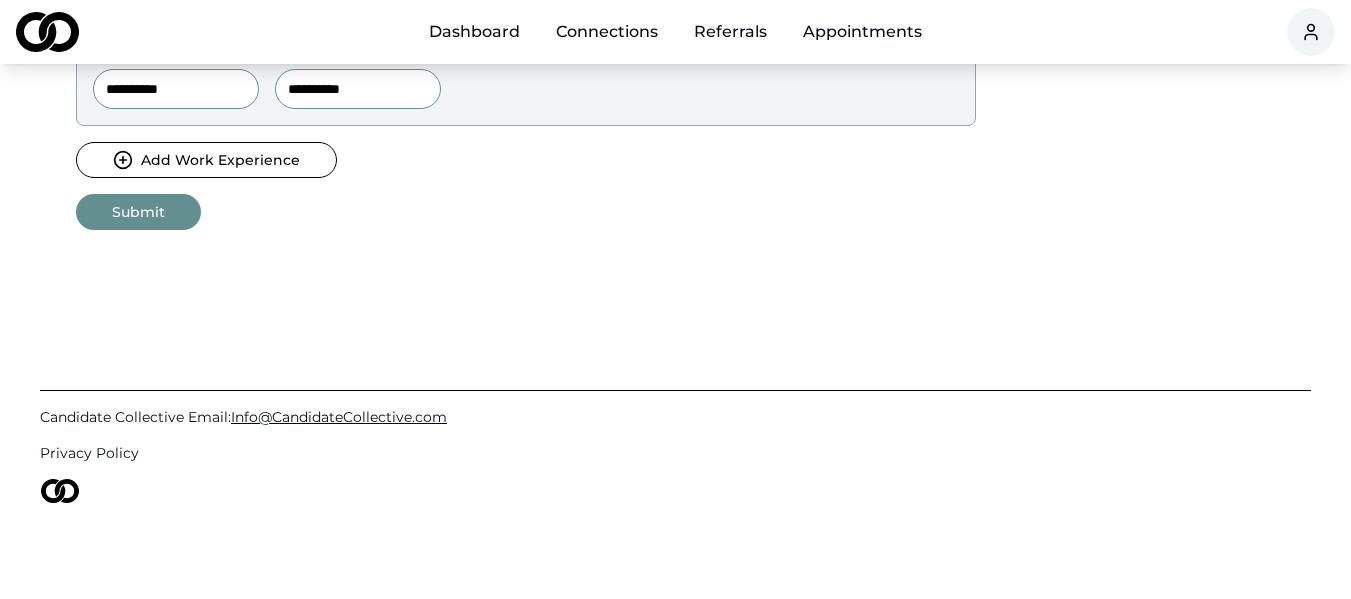 click on "Submit" at bounding box center [138, 212] 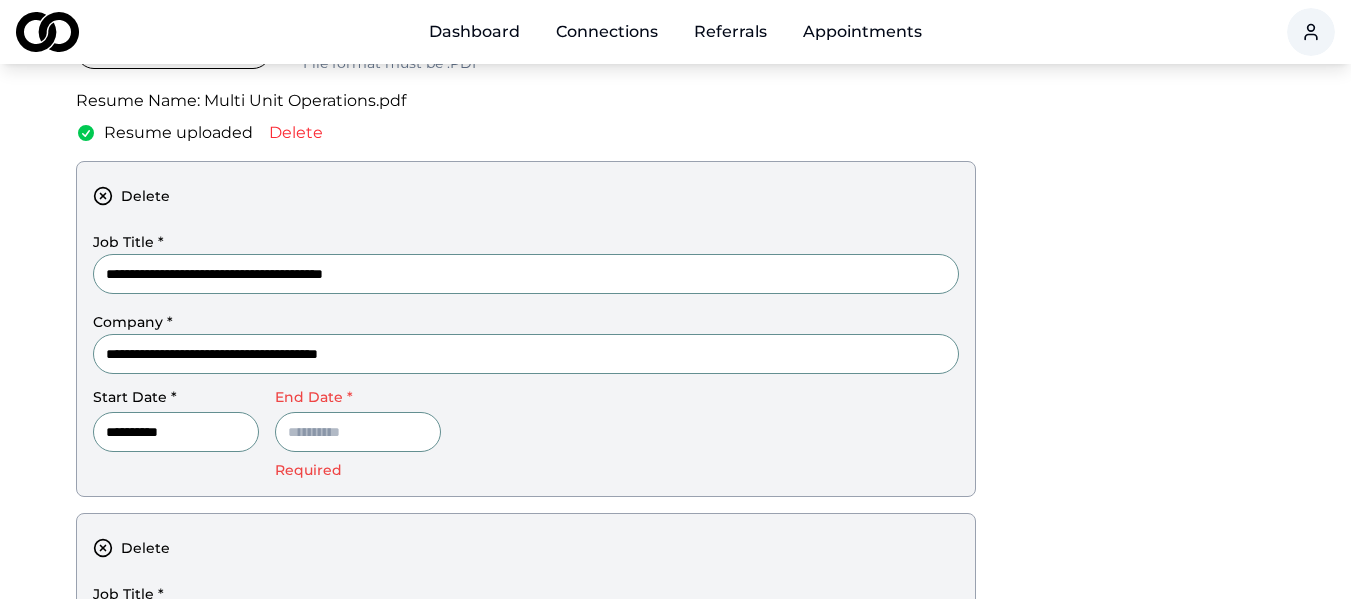 scroll, scrollTop: 280, scrollLeft: 0, axis: vertical 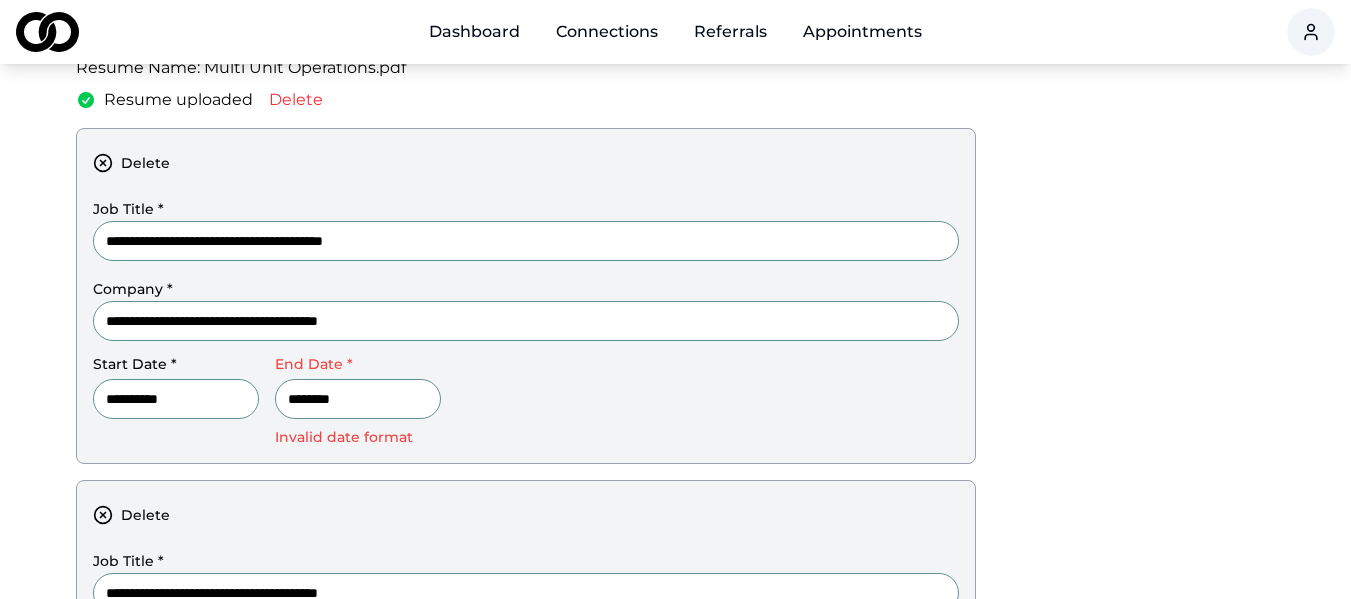 click on "**********" at bounding box center [526, 402] 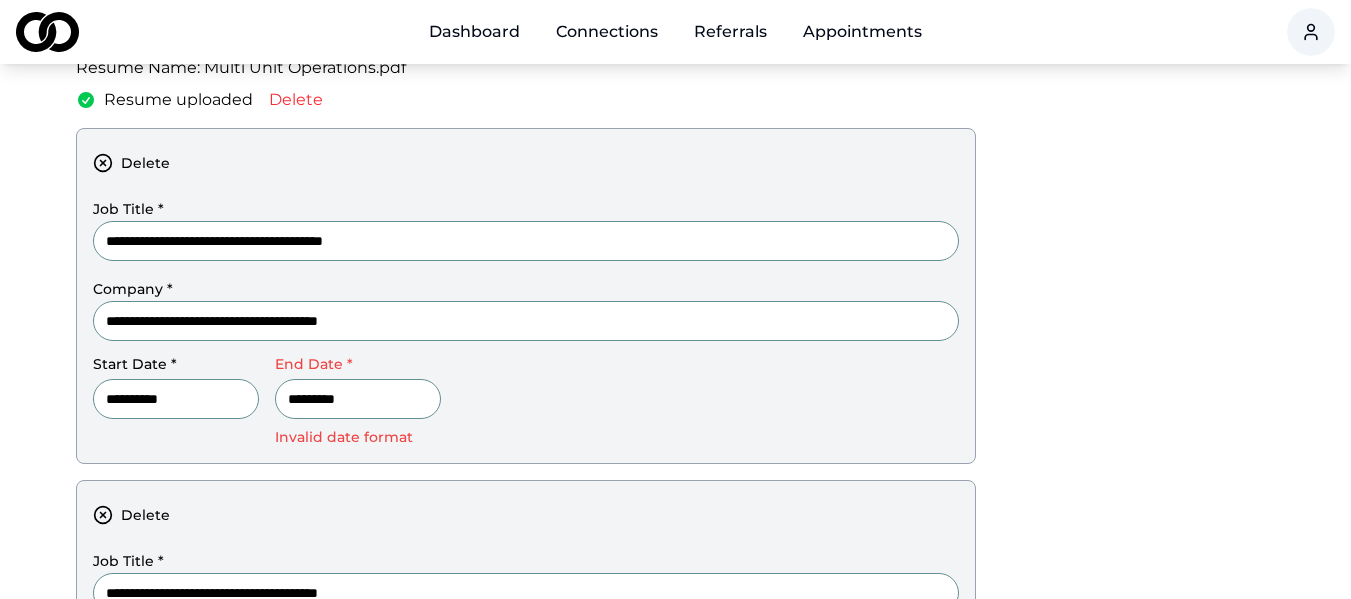 click on "*********" at bounding box center [358, 399] 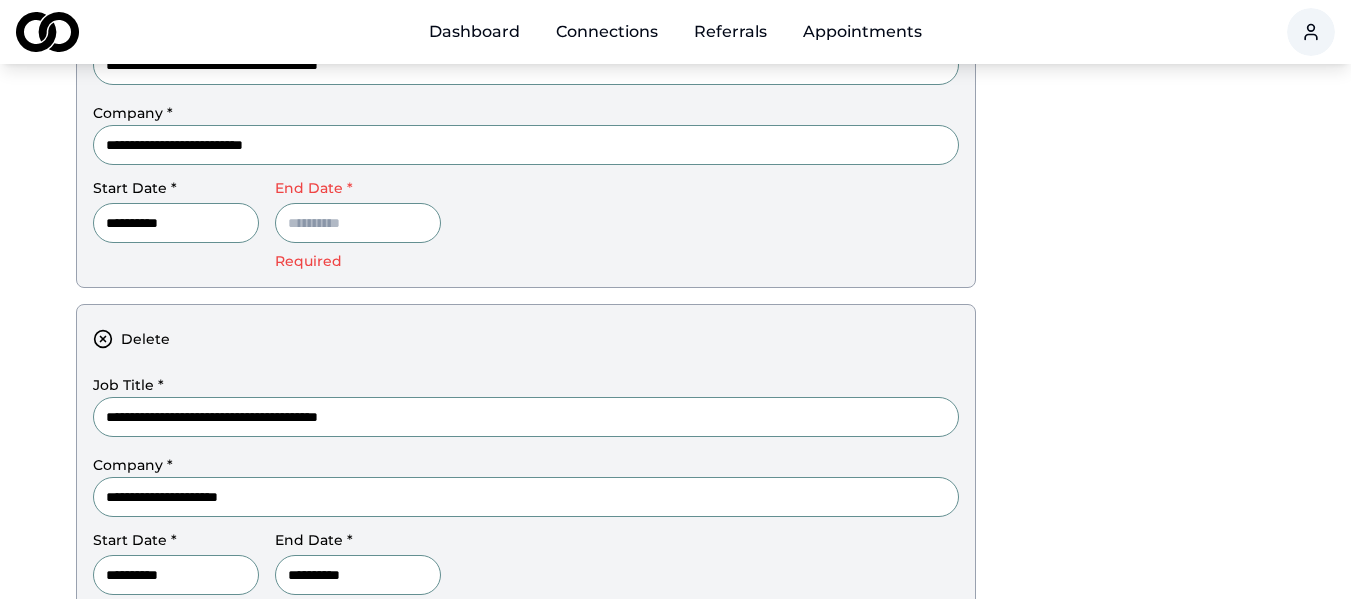 scroll, scrollTop: 680, scrollLeft: 0, axis: vertical 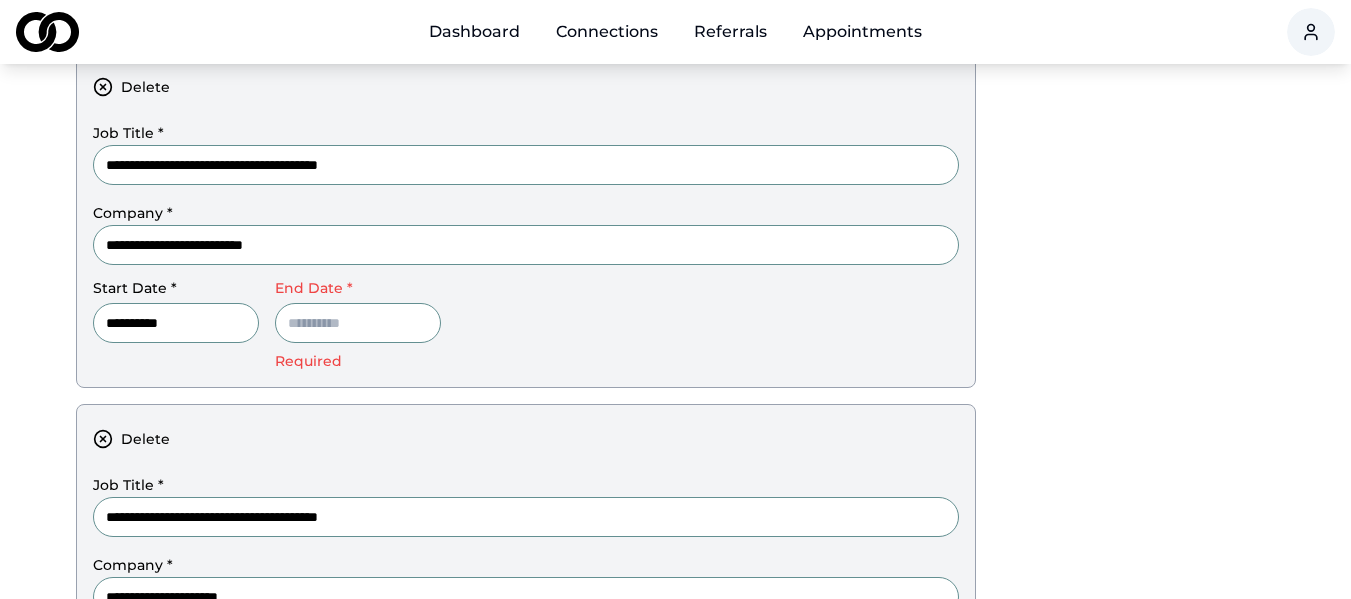 type on "**********" 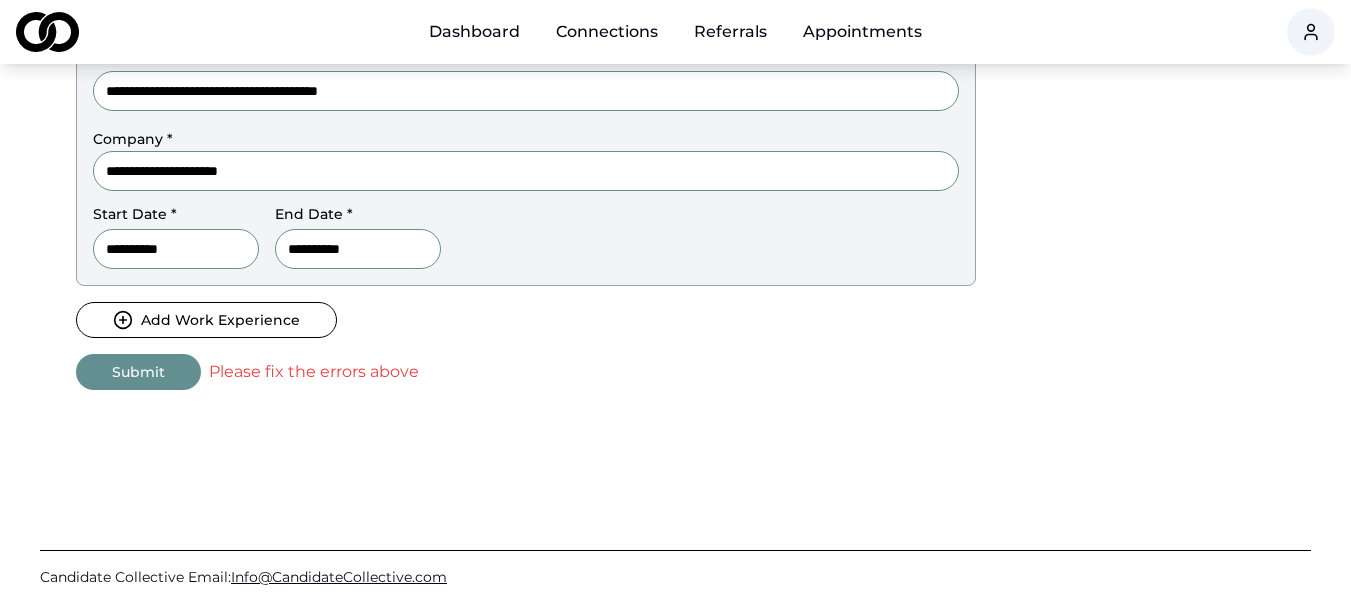scroll, scrollTop: 1080, scrollLeft: 0, axis: vertical 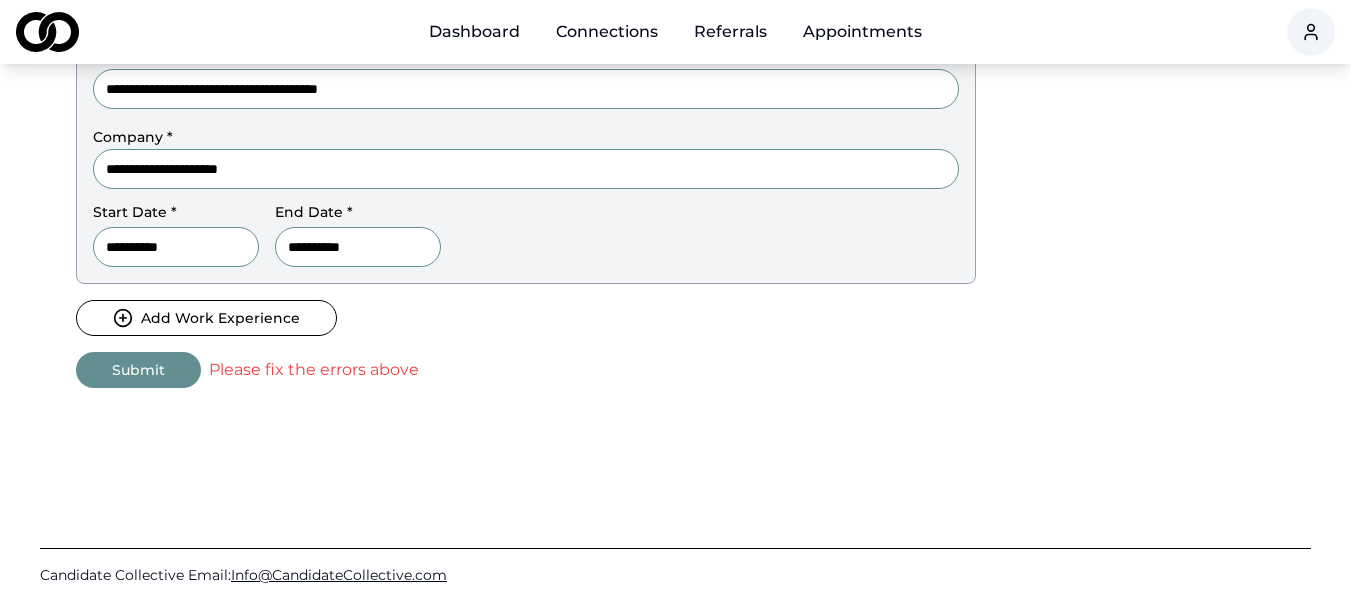 type on "**********" 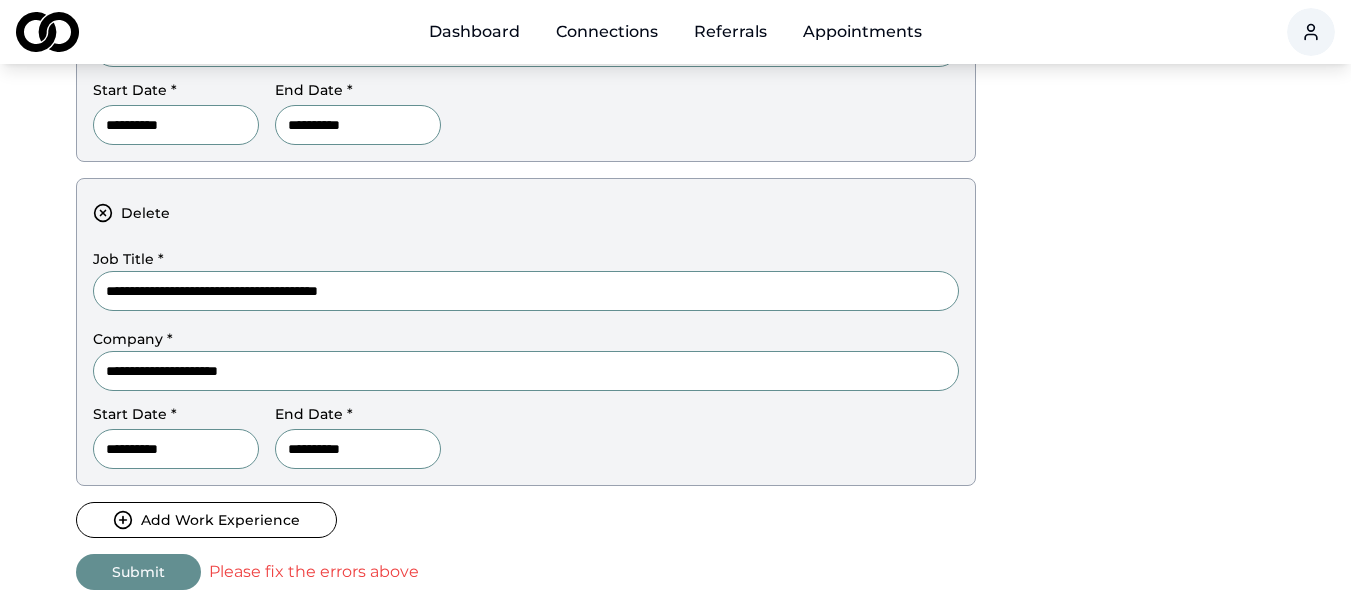 scroll, scrollTop: 880, scrollLeft: 0, axis: vertical 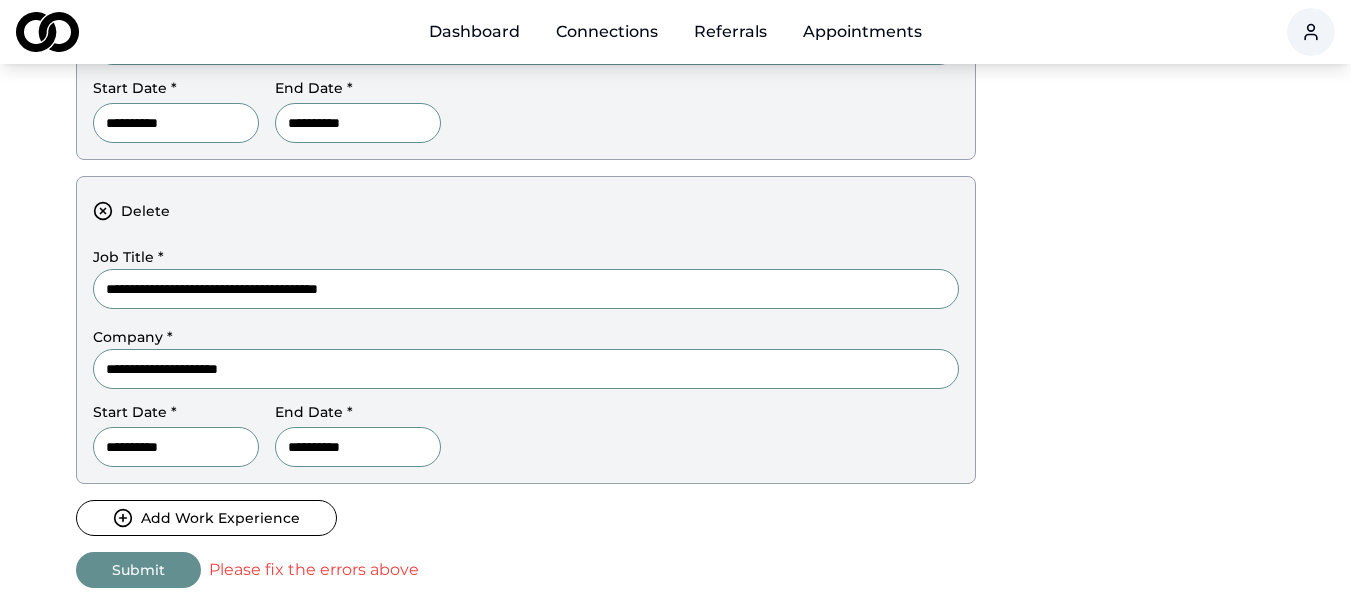 click on "Submit" at bounding box center (138, 570) 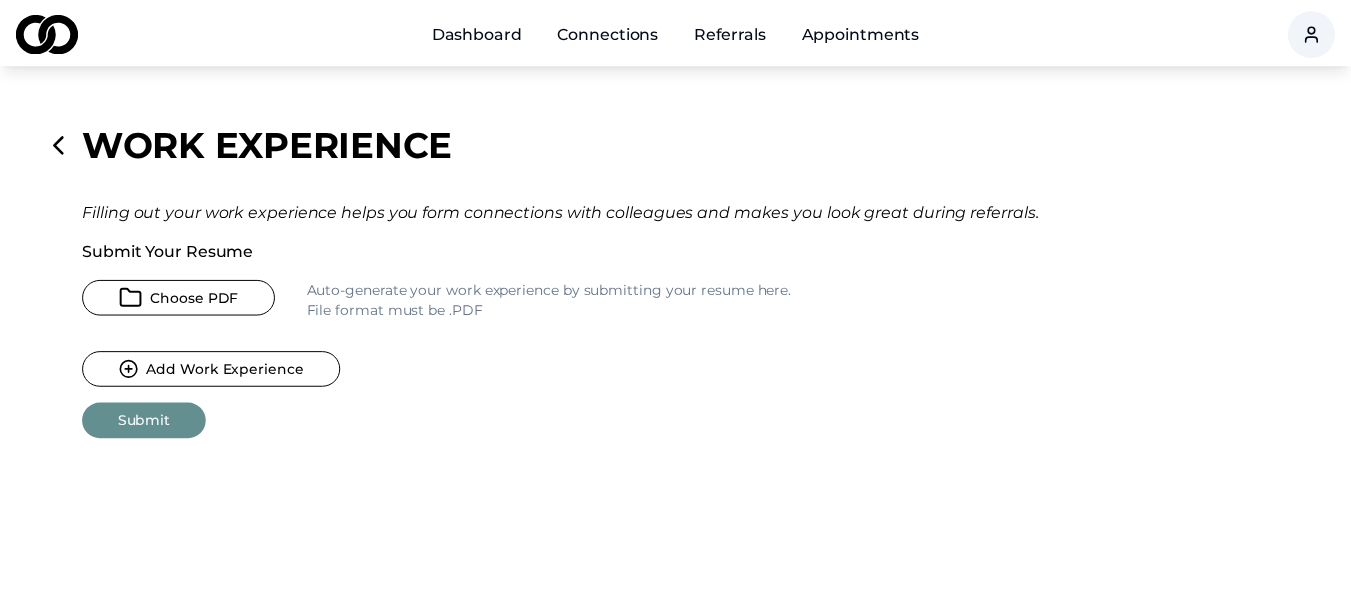 scroll, scrollTop: 0, scrollLeft: 0, axis: both 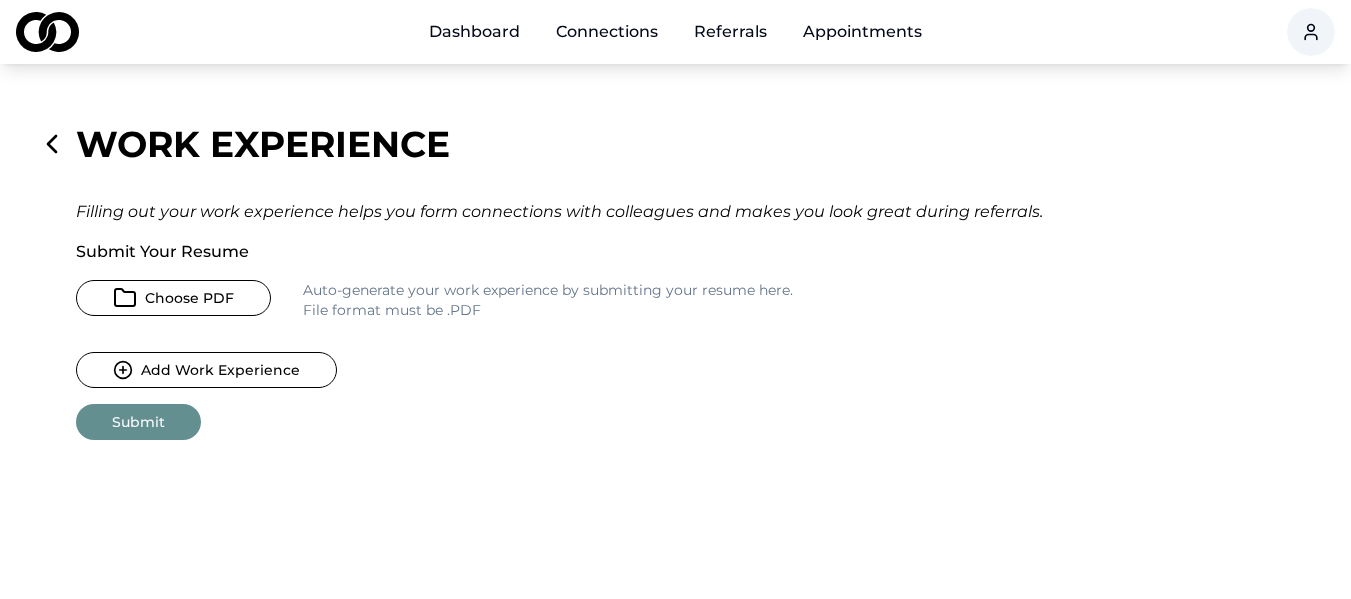 click on "Choose PDF" at bounding box center [173, 298] 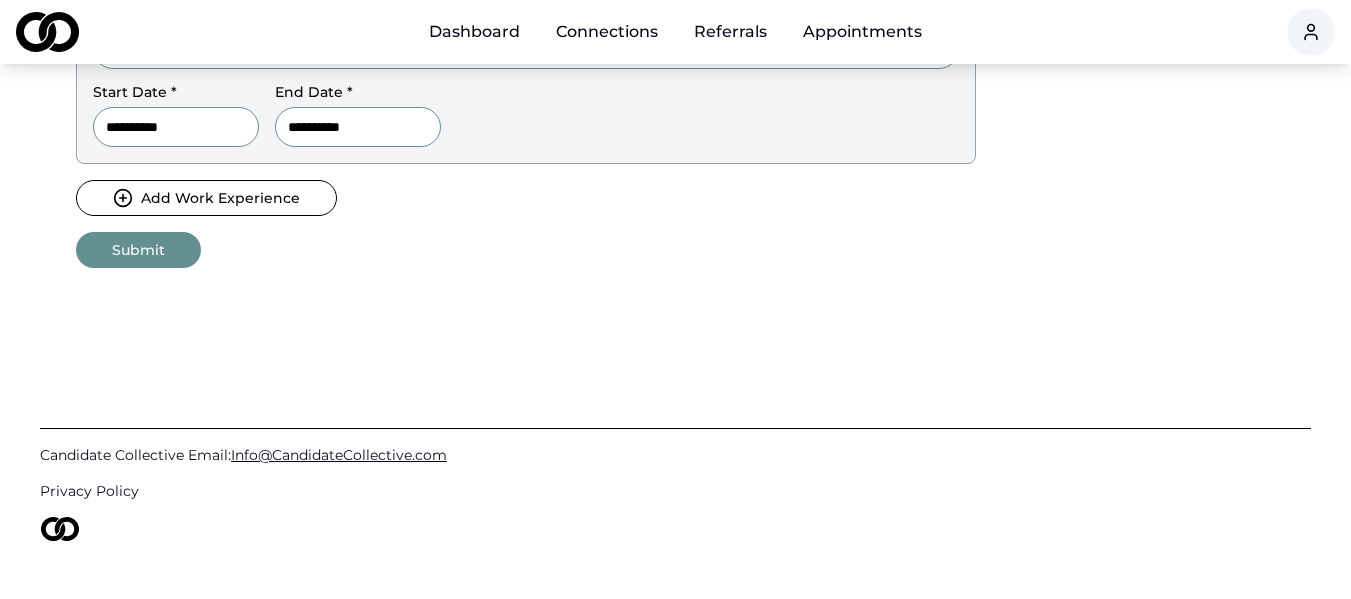 click on "Submit" at bounding box center (138, 250) 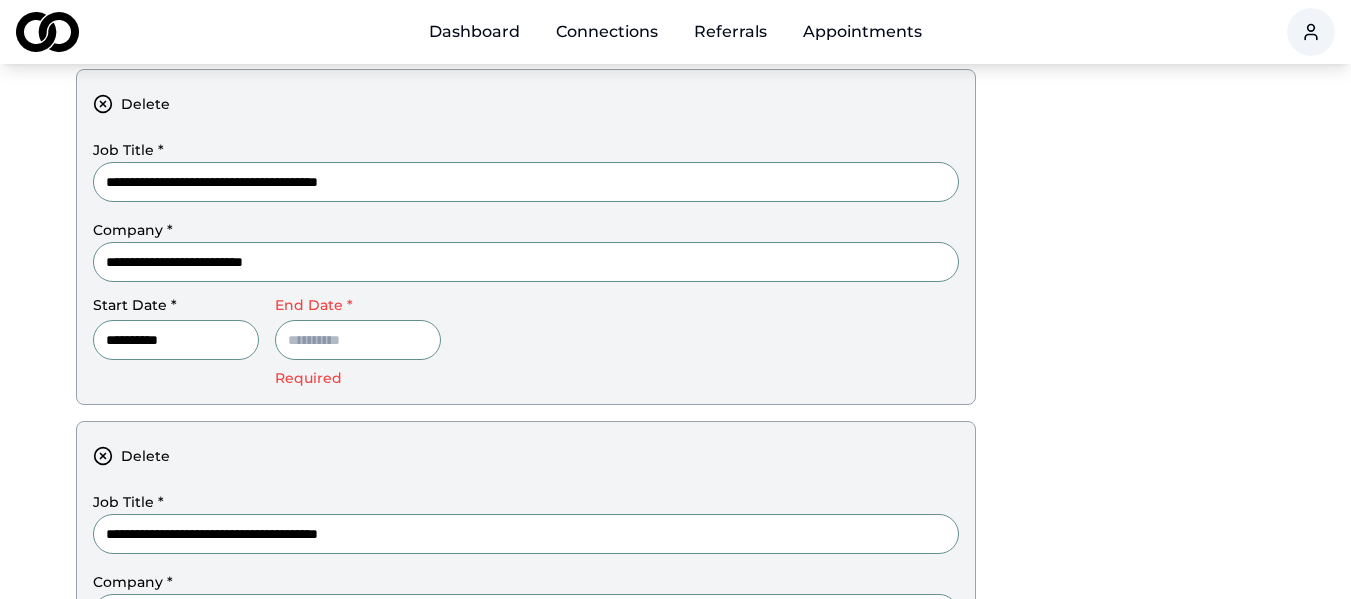 scroll, scrollTop: 680, scrollLeft: 0, axis: vertical 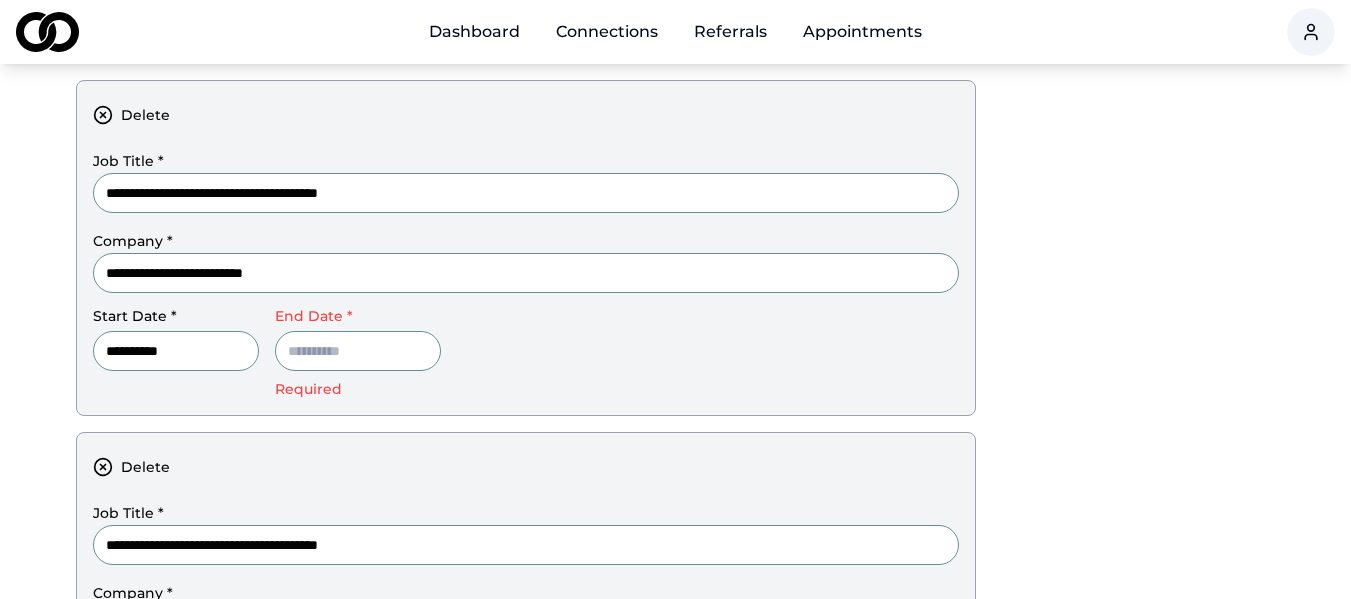 click at bounding box center (358, 351) 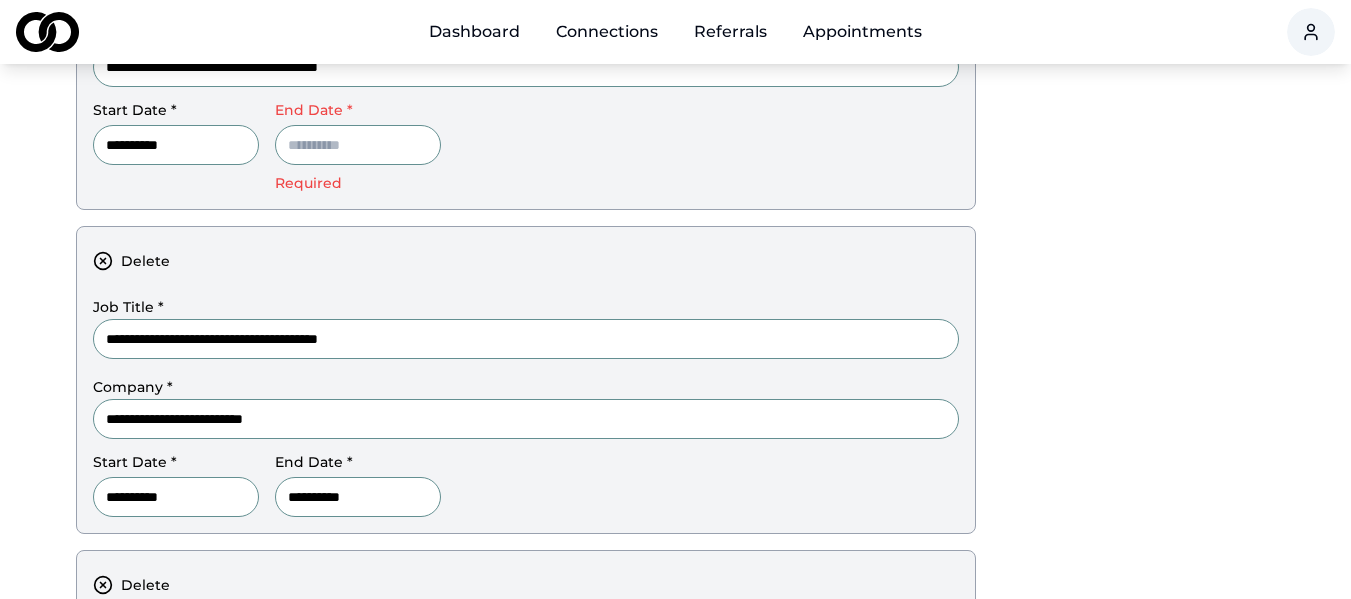 scroll, scrollTop: 280, scrollLeft: 0, axis: vertical 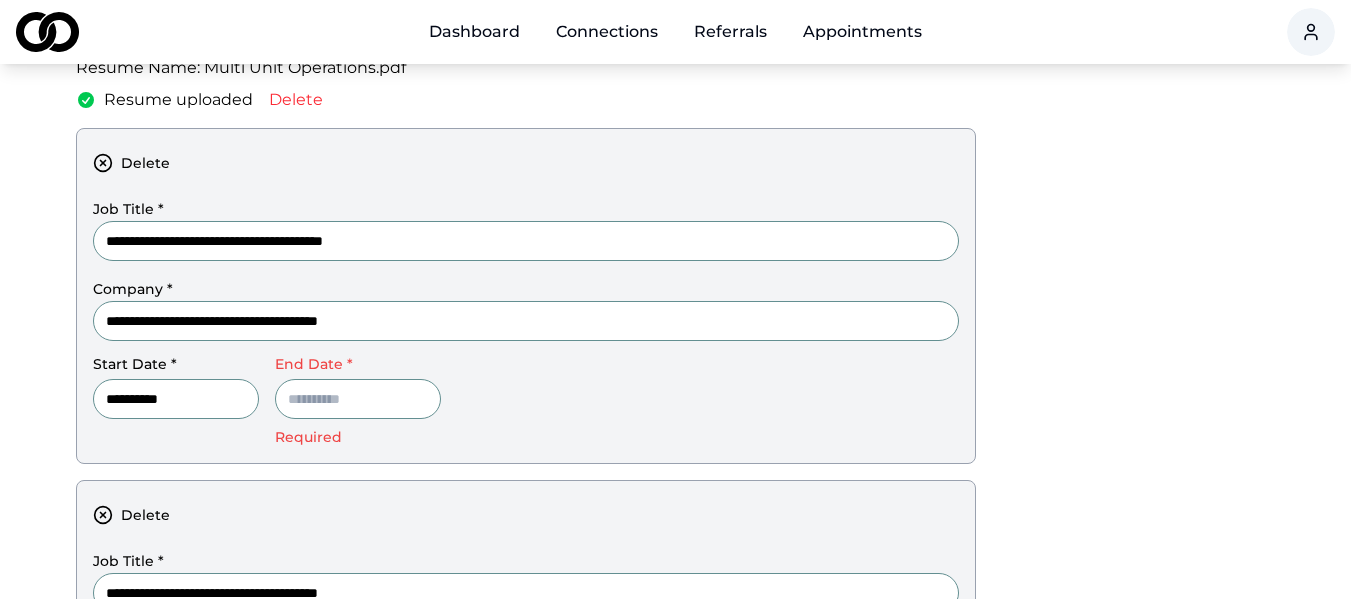 type on "**********" 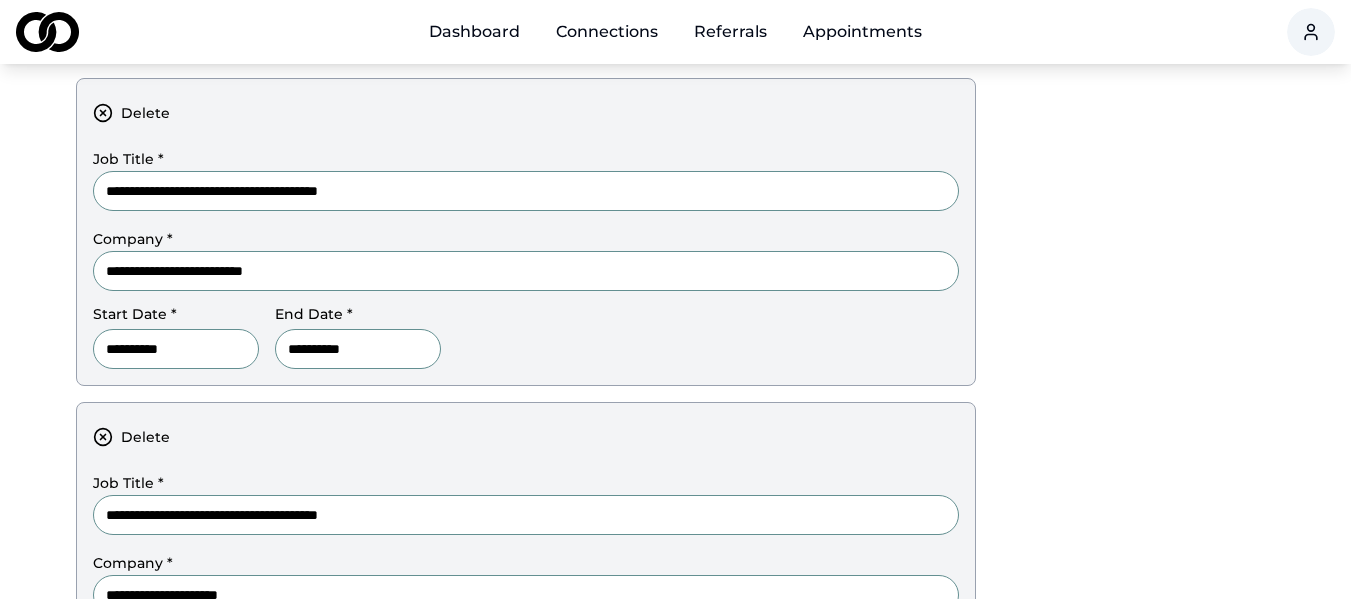 scroll, scrollTop: 1080, scrollLeft: 0, axis: vertical 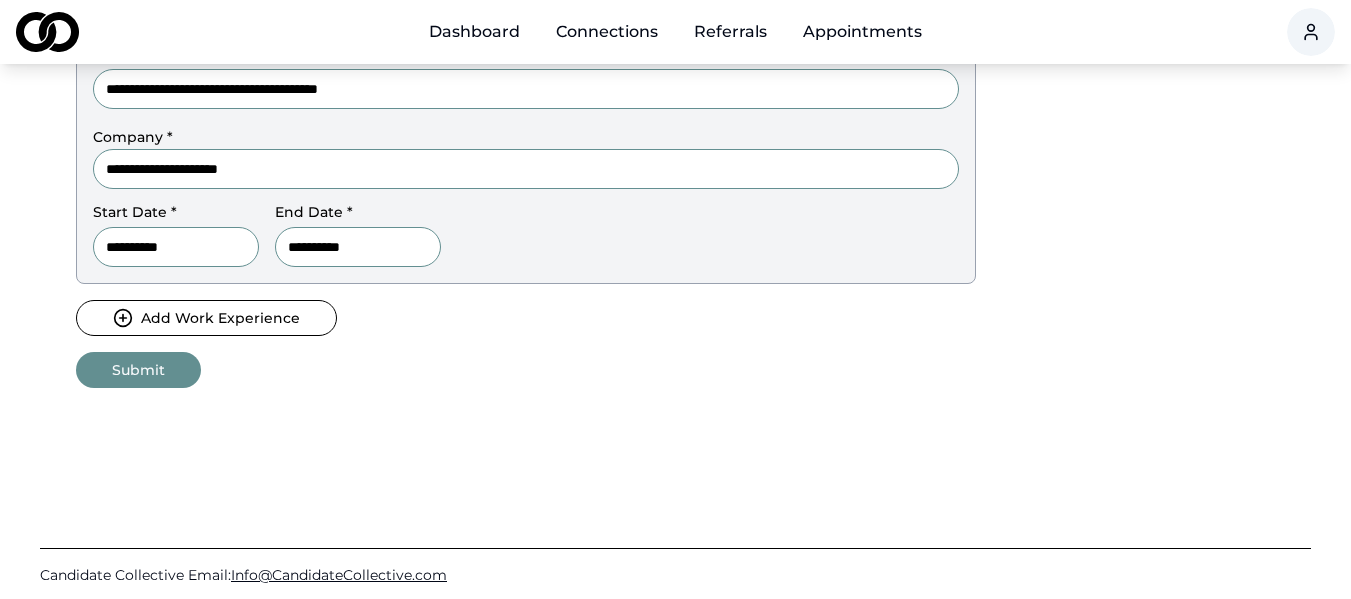 type on "**********" 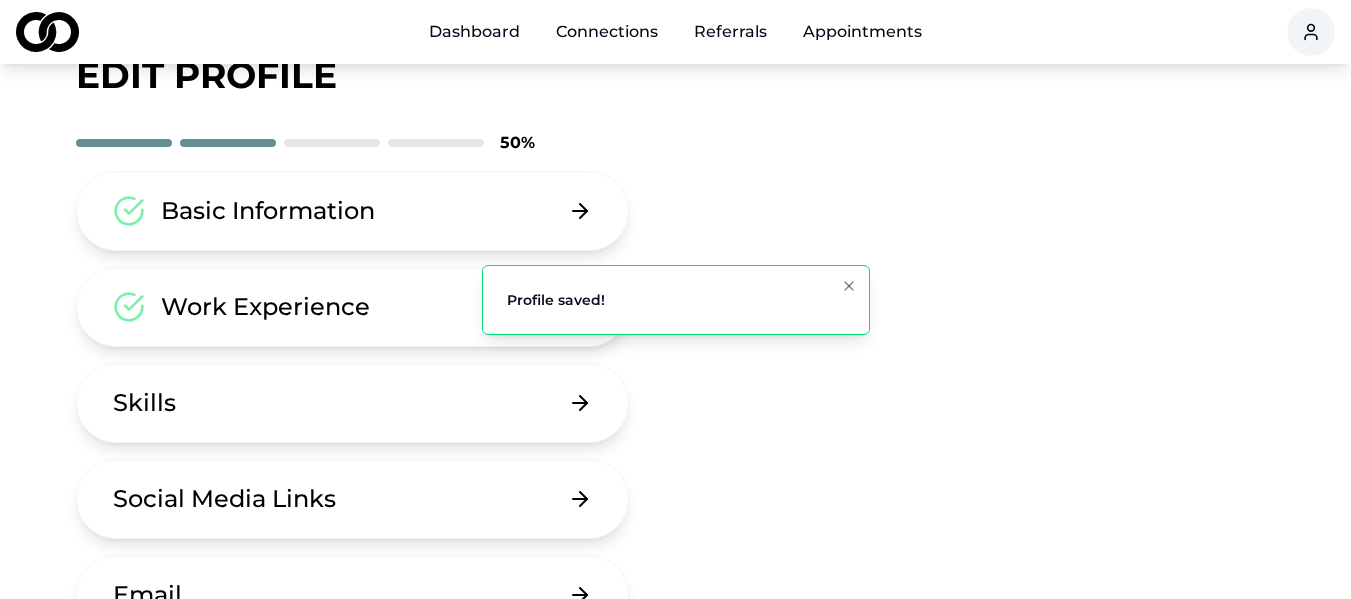 scroll, scrollTop: 100, scrollLeft: 0, axis: vertical 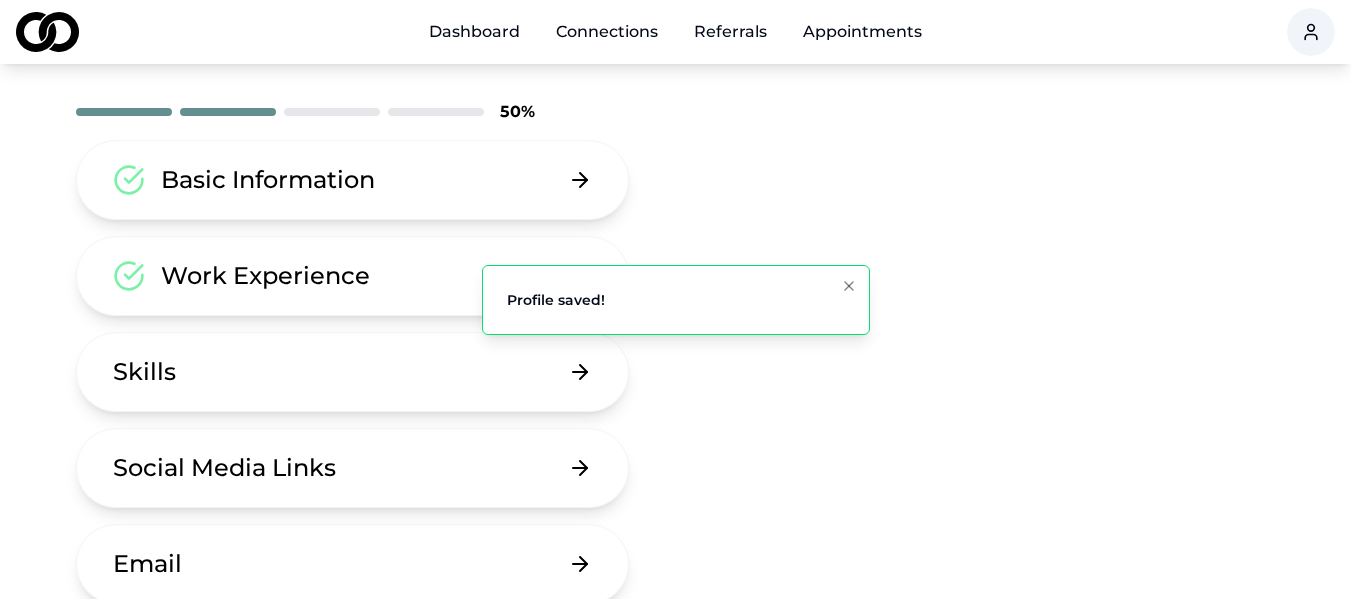 click on "Skills" at bounding box center (353, 372) 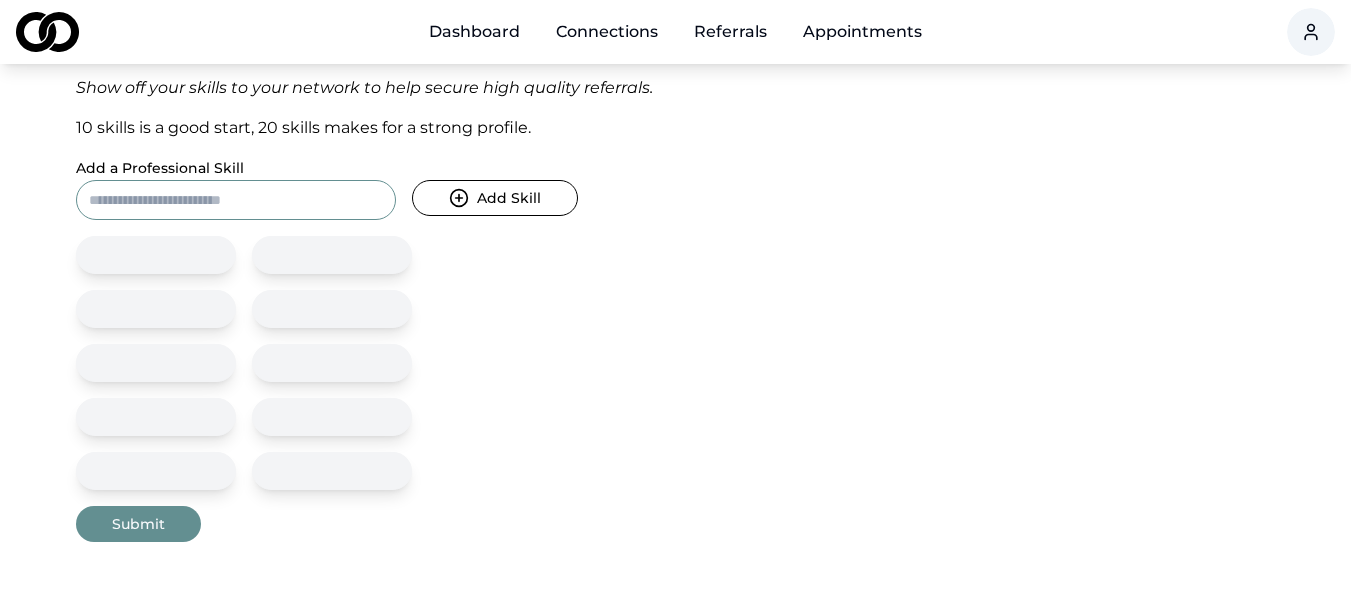 scroll, scrollTop: 300, scrollLeft: 0, axis: vertical 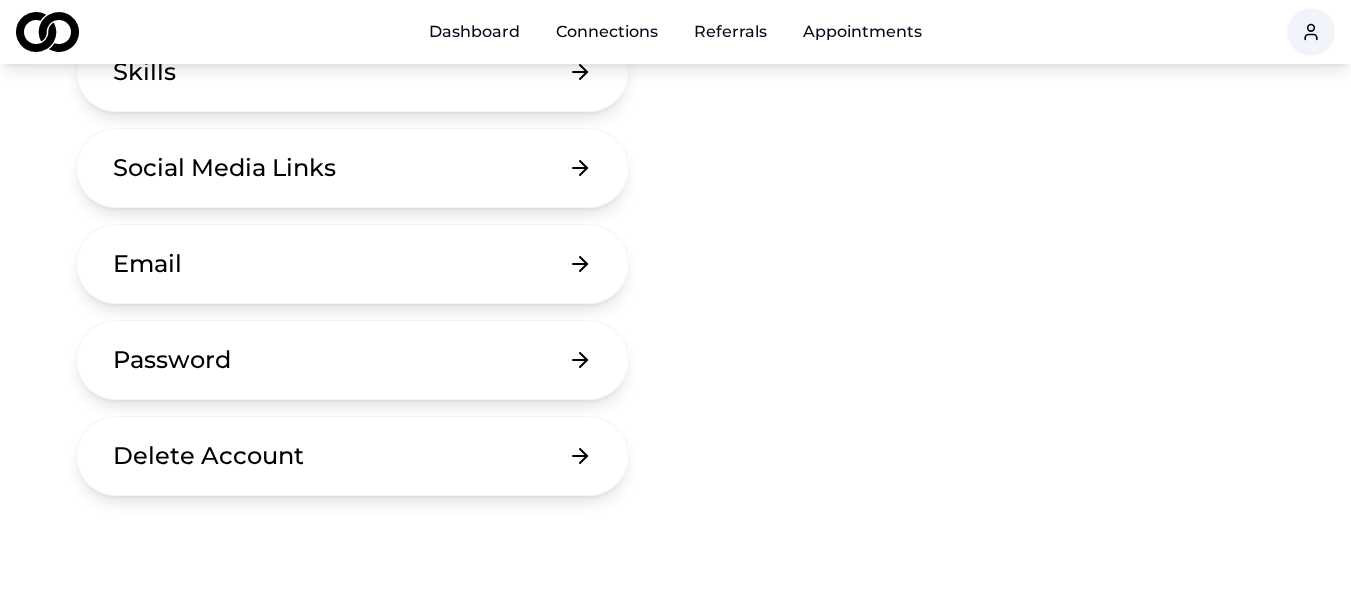 click on "Email" at bounding box center (353, 264) 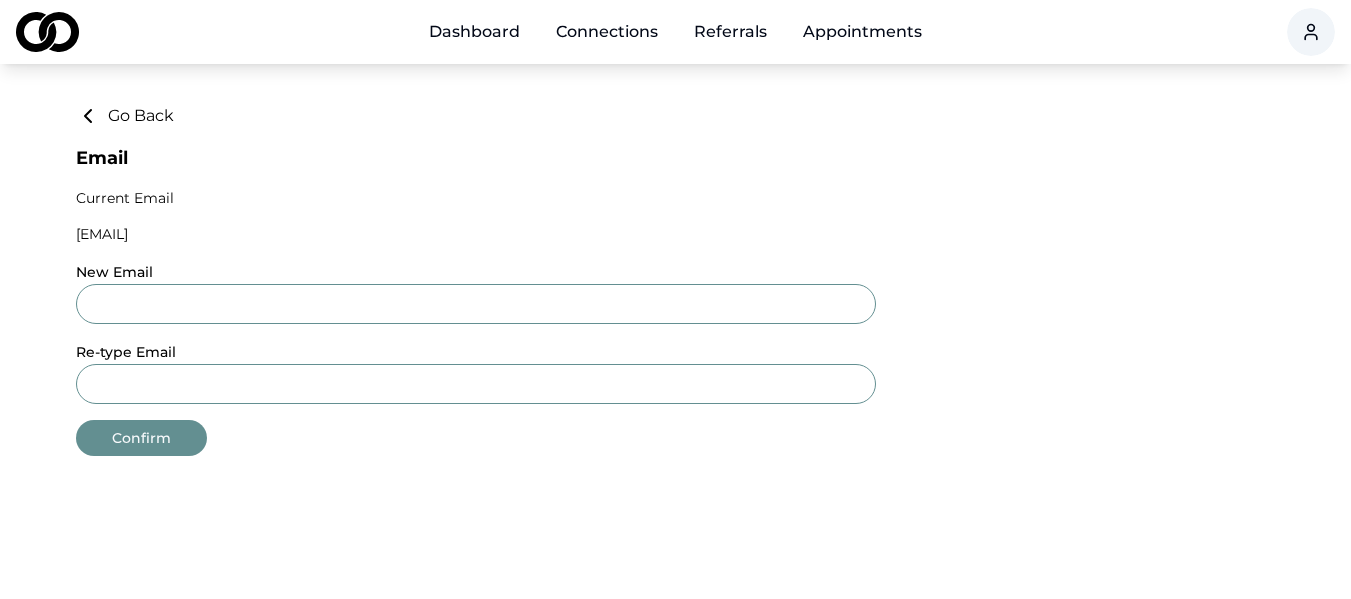 click on "New Email" at bounding box center [476, 304] 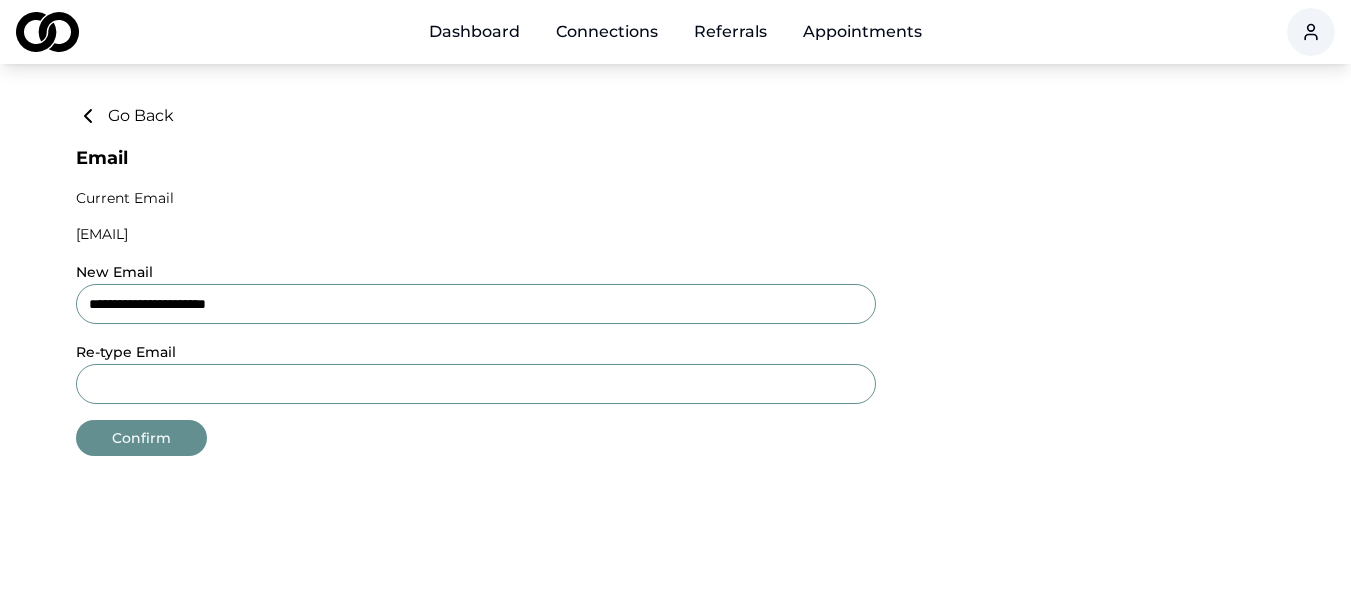 type on "**********" 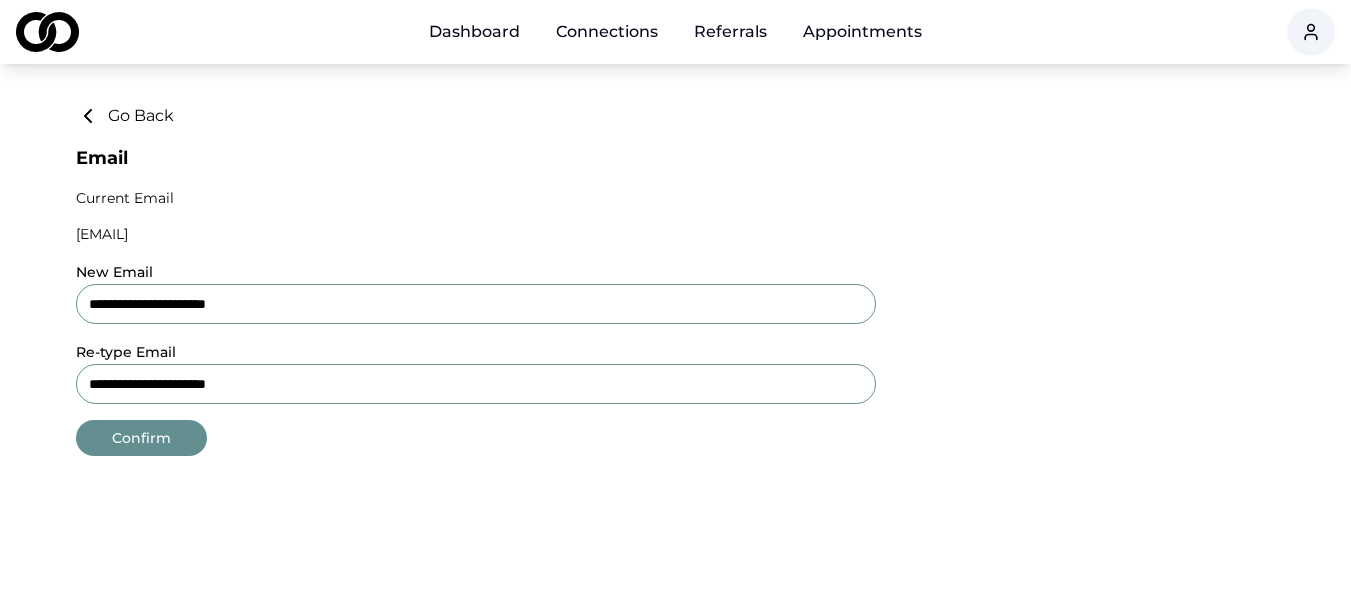 click on "Confirm" at bounding box center (141, 438) 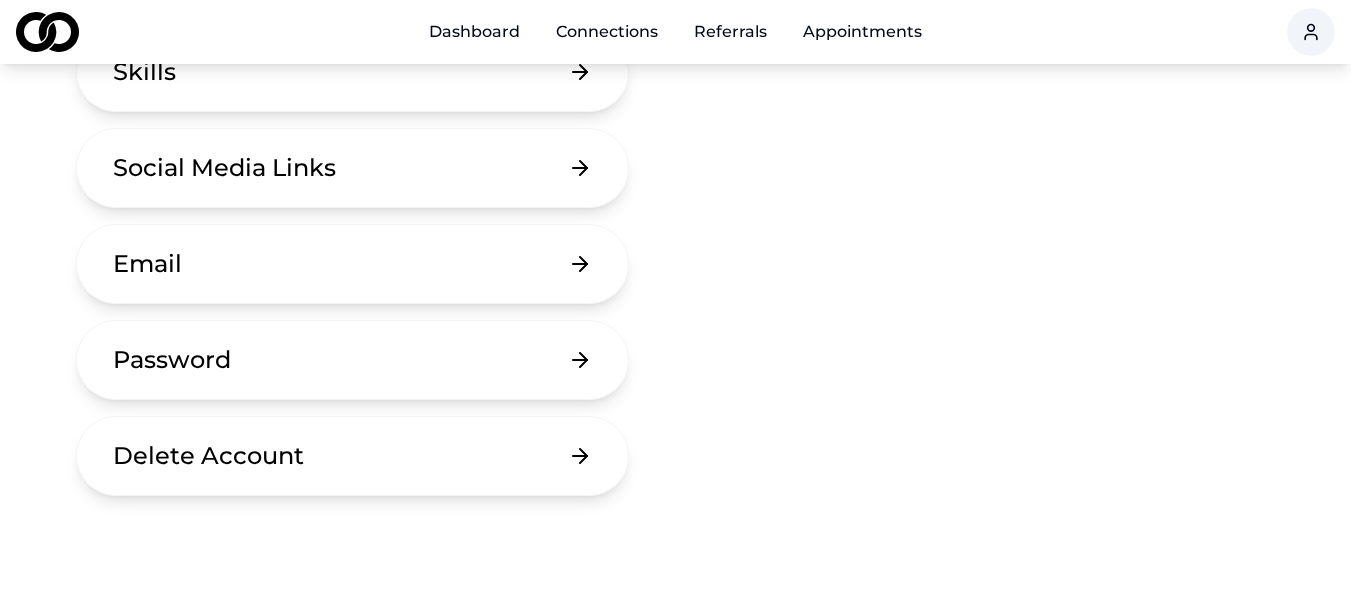 scroll, scrollTop: 0, scrollLeft: 0, axis: both 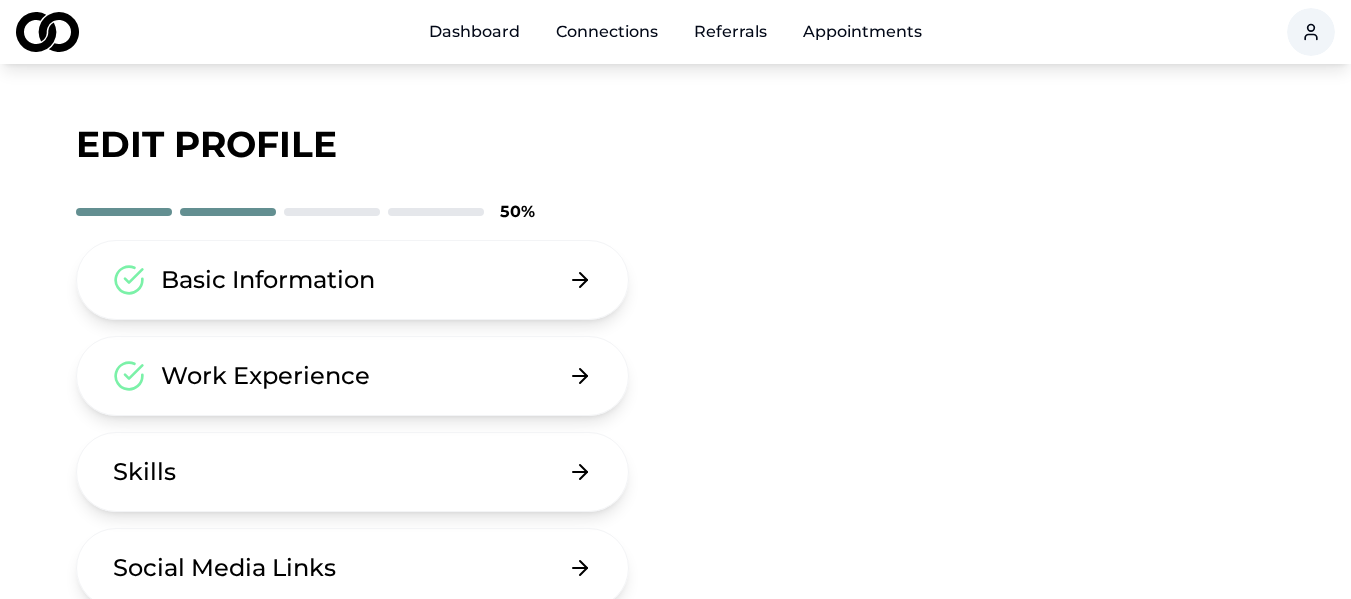 click on "Dashboard Connections Referrals Appointments edit profile 50  % Basic Information Work Experience Skills Social Media Links Email Password Delete Account Candidate Collective Email:  Info@CandidateCollective.com Privacy Policy /edit-profile" at bounding box center (675, 299) 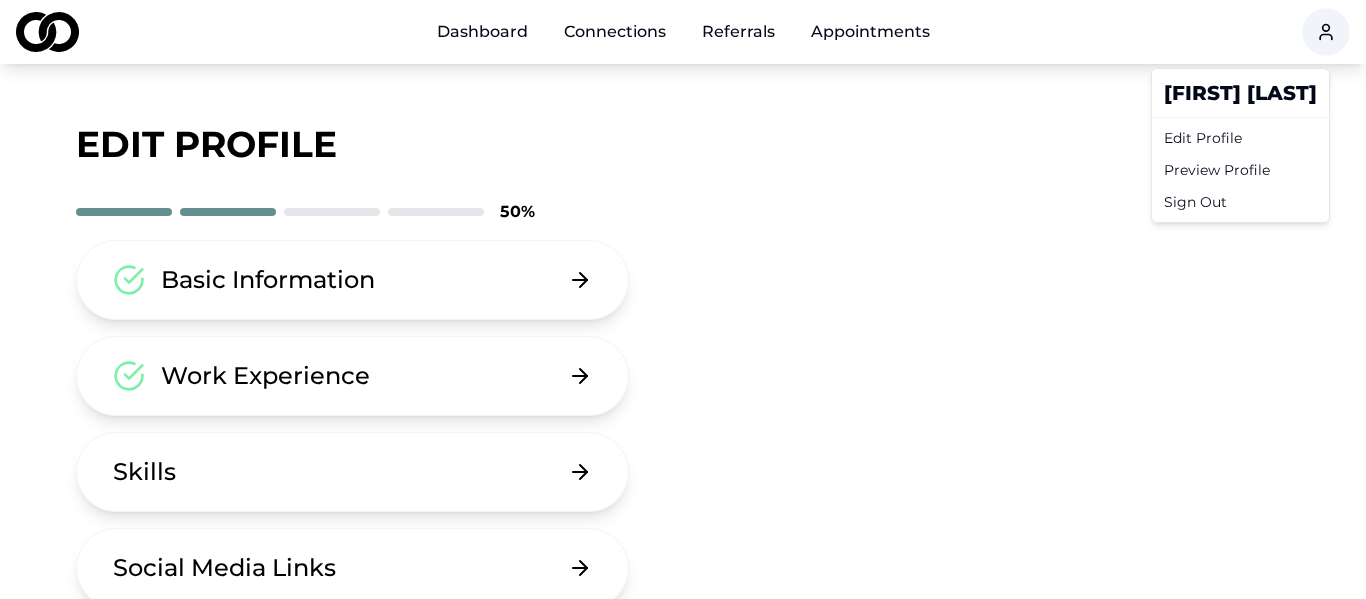 click on "Sign Out" at bounding box center (1240, 202) 